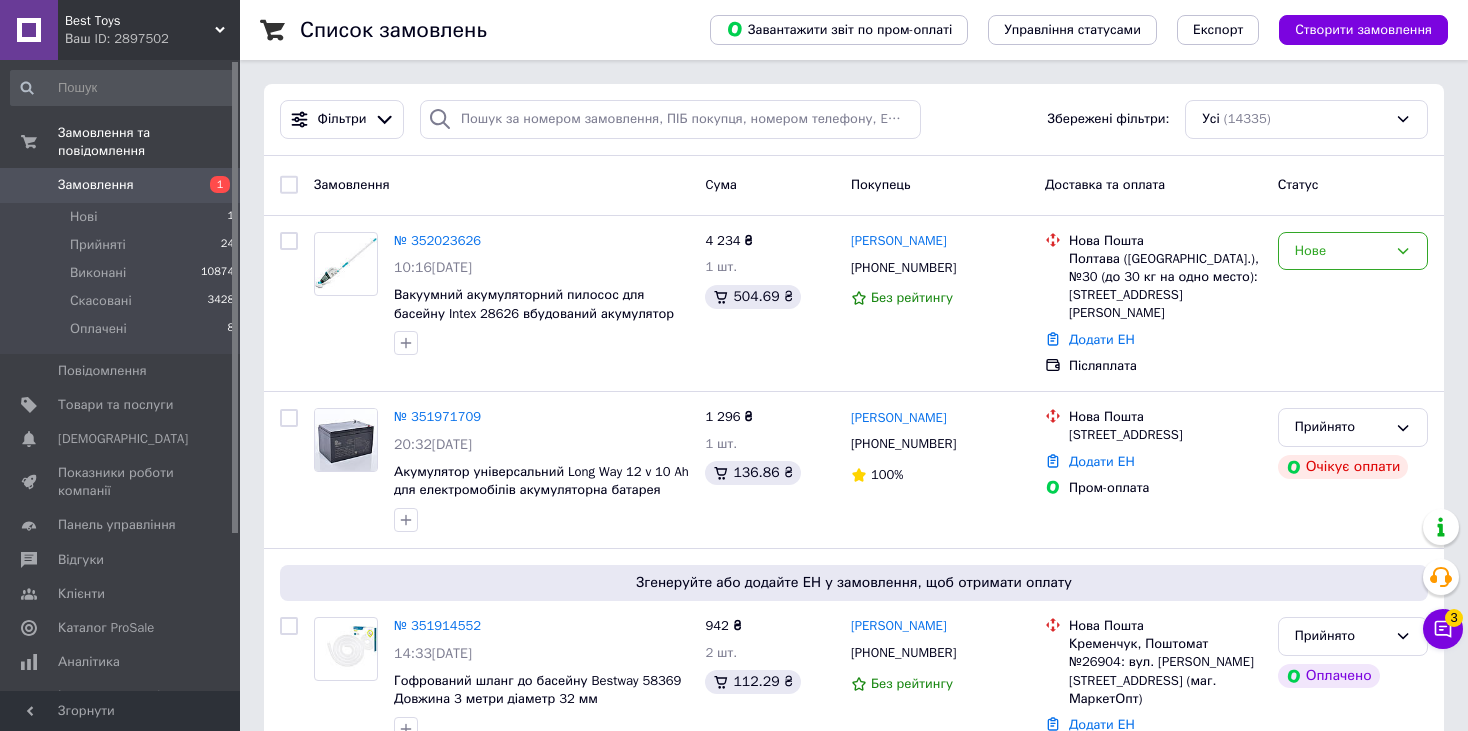 scroll, scrollTop: 0, scrollLeft: 0, axis: both 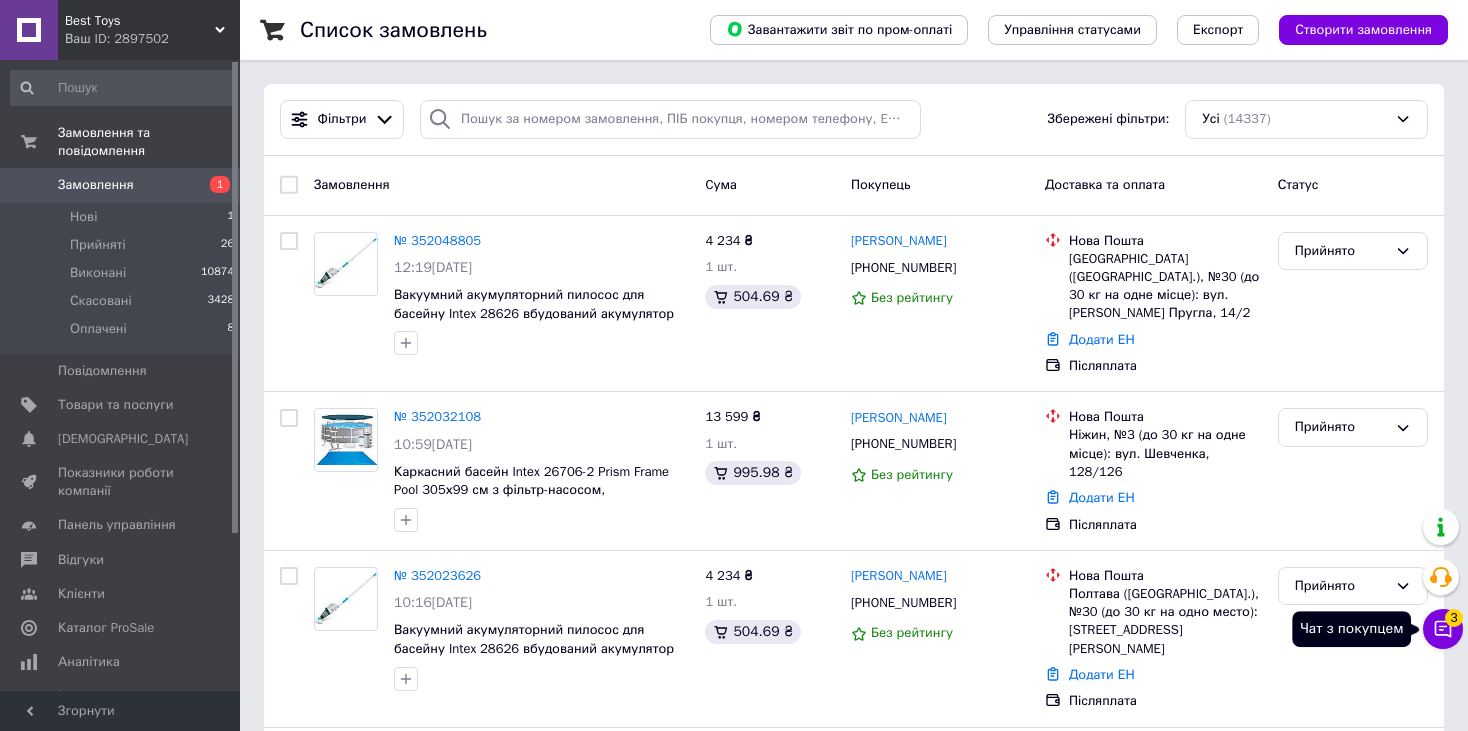 click 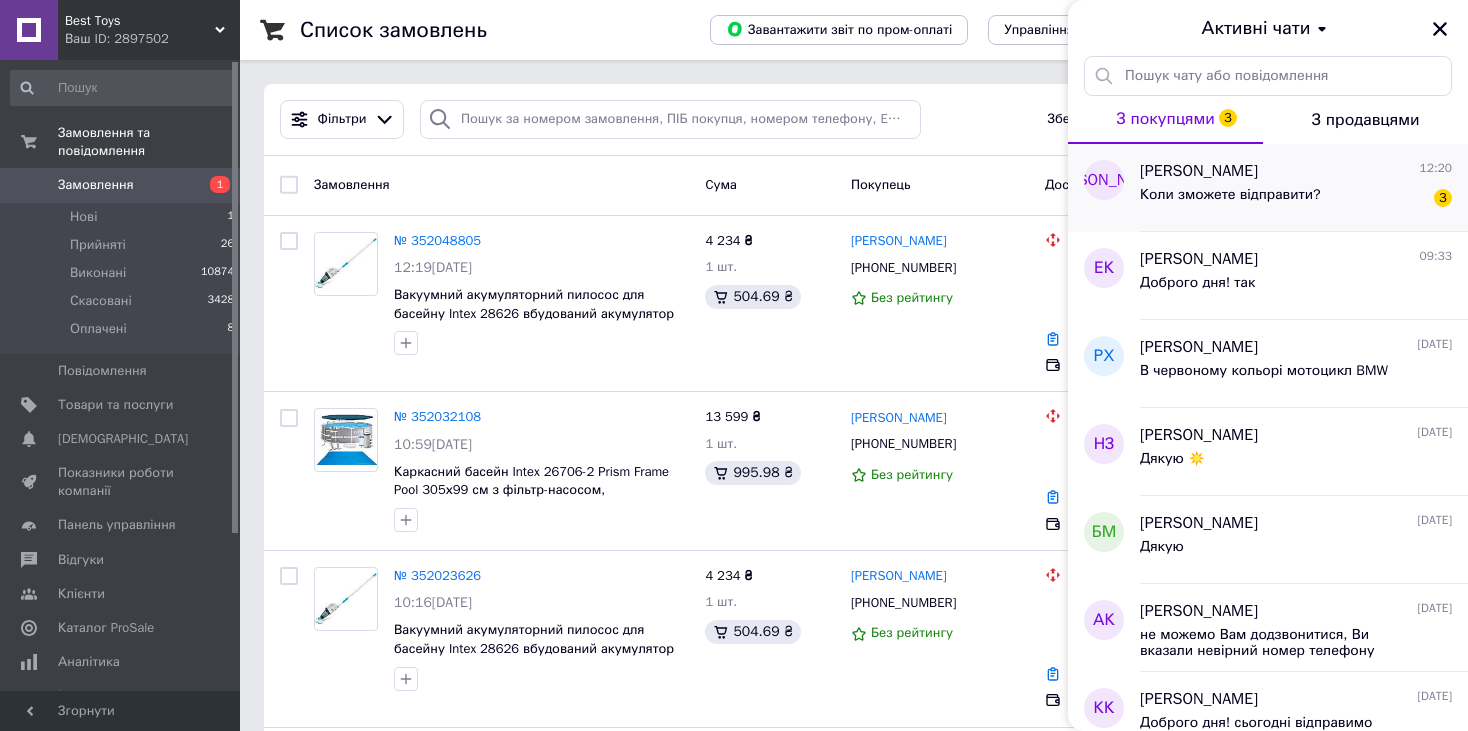 click on "Коли зможете відправити? 3" at bounding box center (1296, 199) 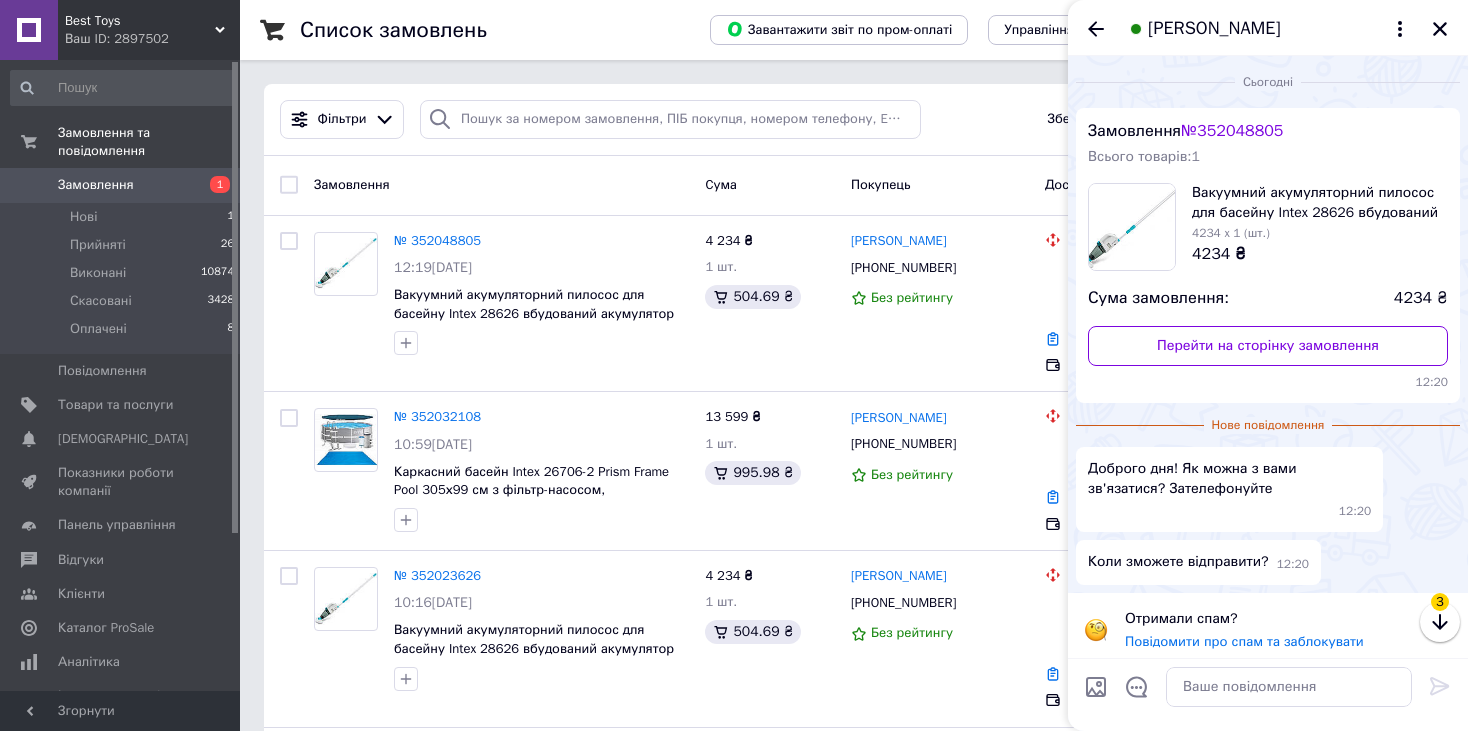 scroll, scrollTop: 8, scrollLeft: 0, axis: vertical 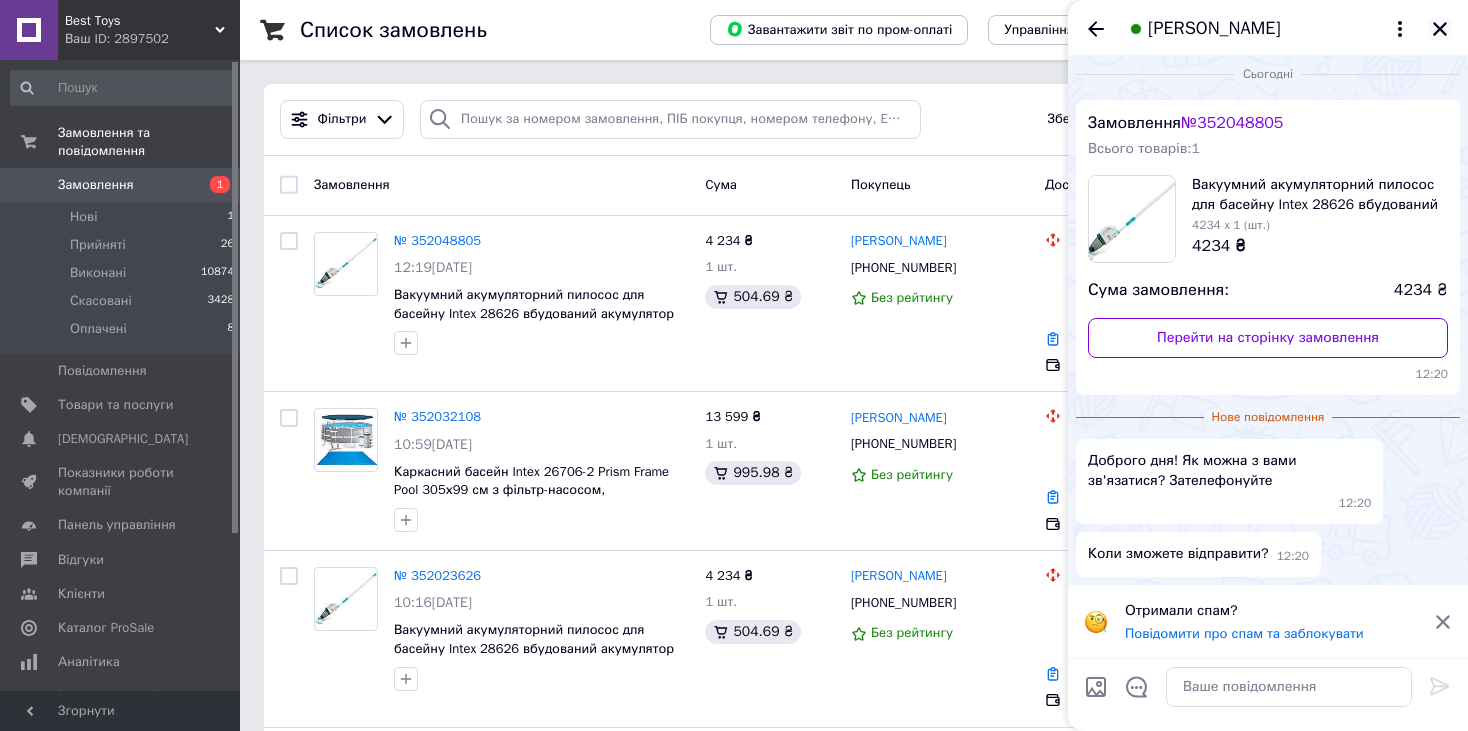 click 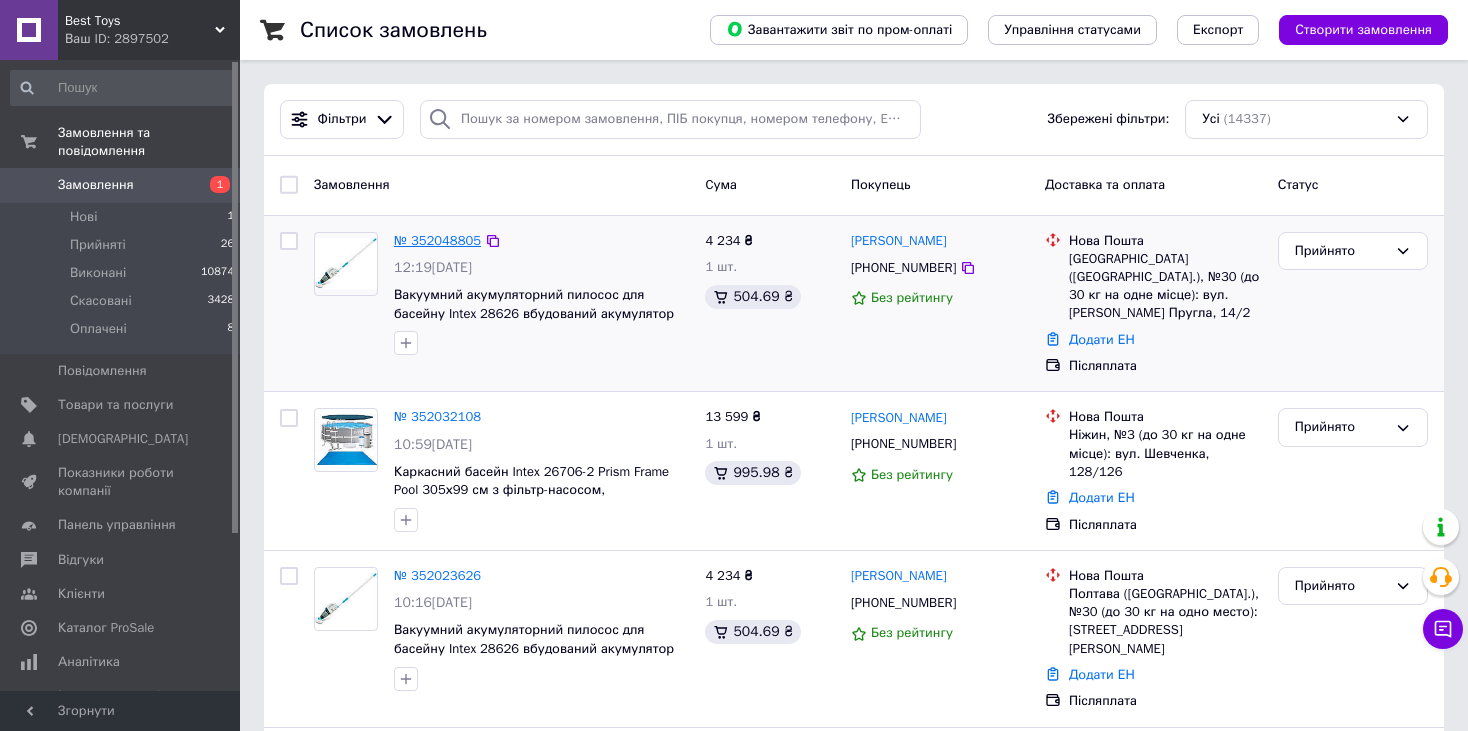 click on "№ 352048805" at bounding box center (437, 240) 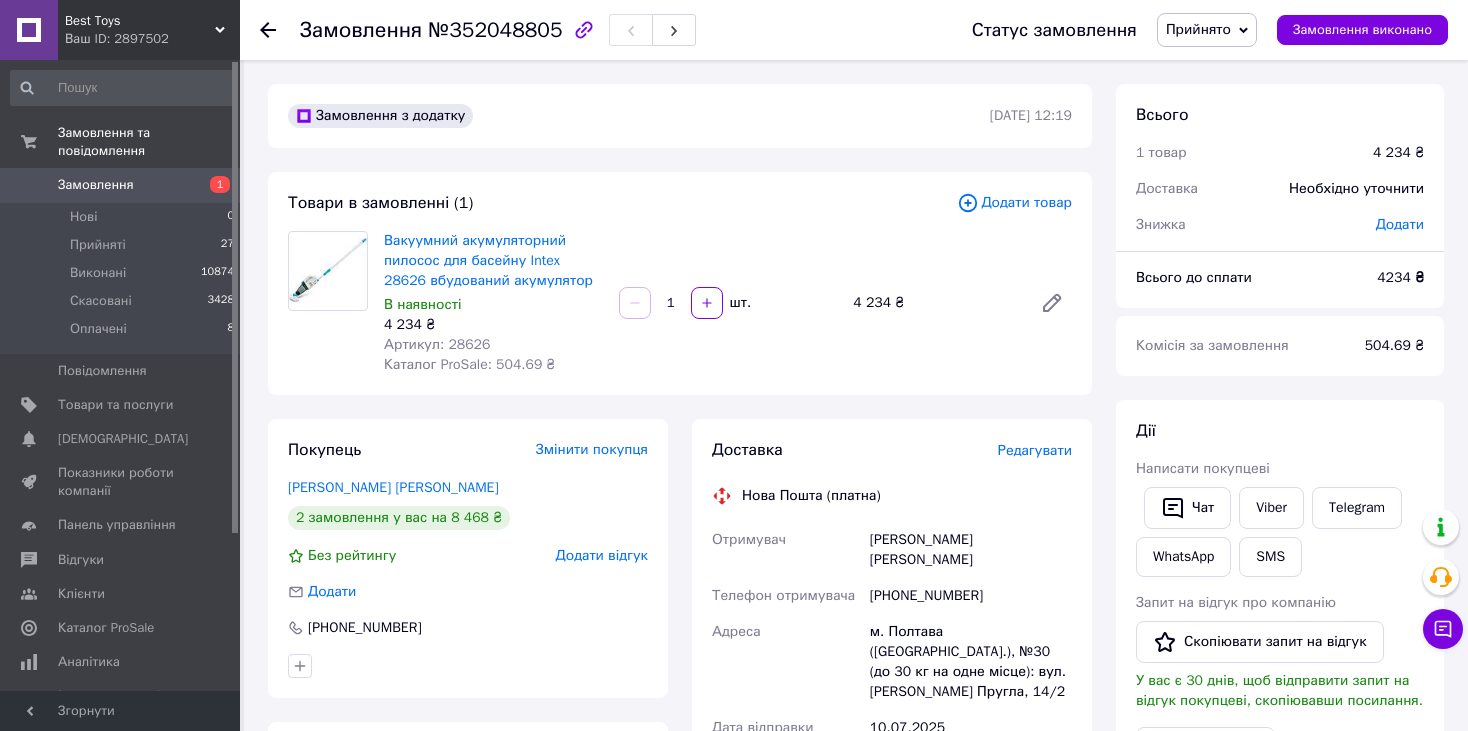 drag, startPoint x: 1058, startPoint y: 299, endPoint x: 1003, endPoint y: 204, distance: 109.77249 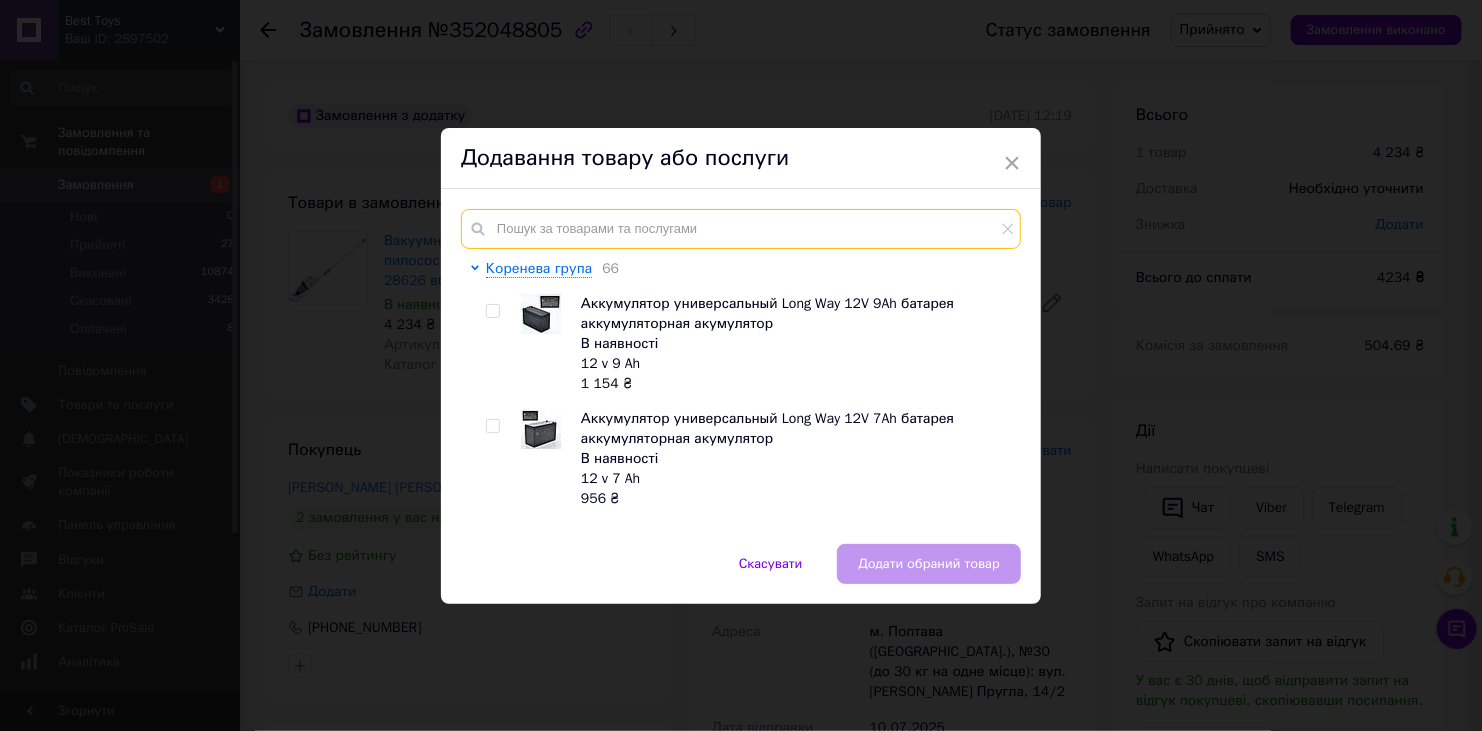 click at bounding box center [741, 229] 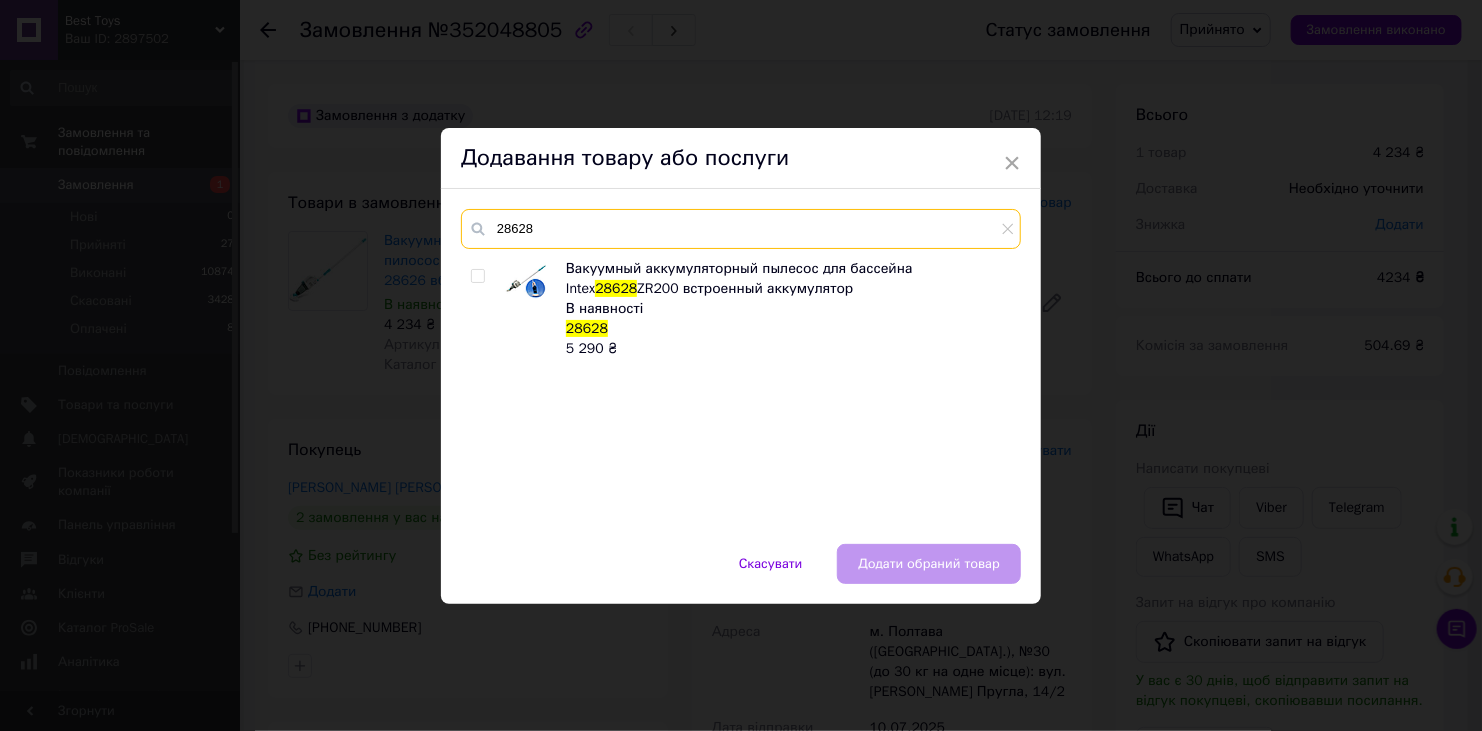 type on "28628" 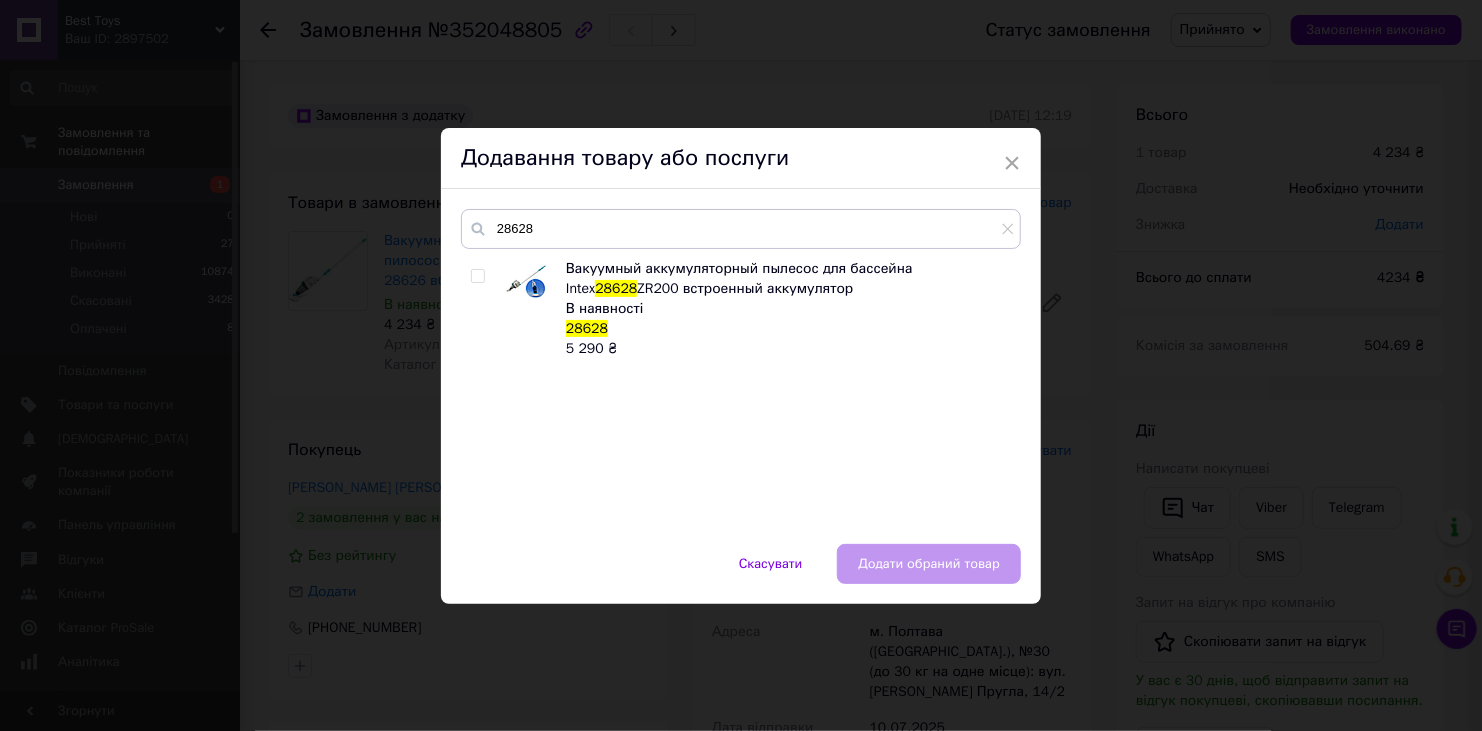 click at bounding box center (477, 276) 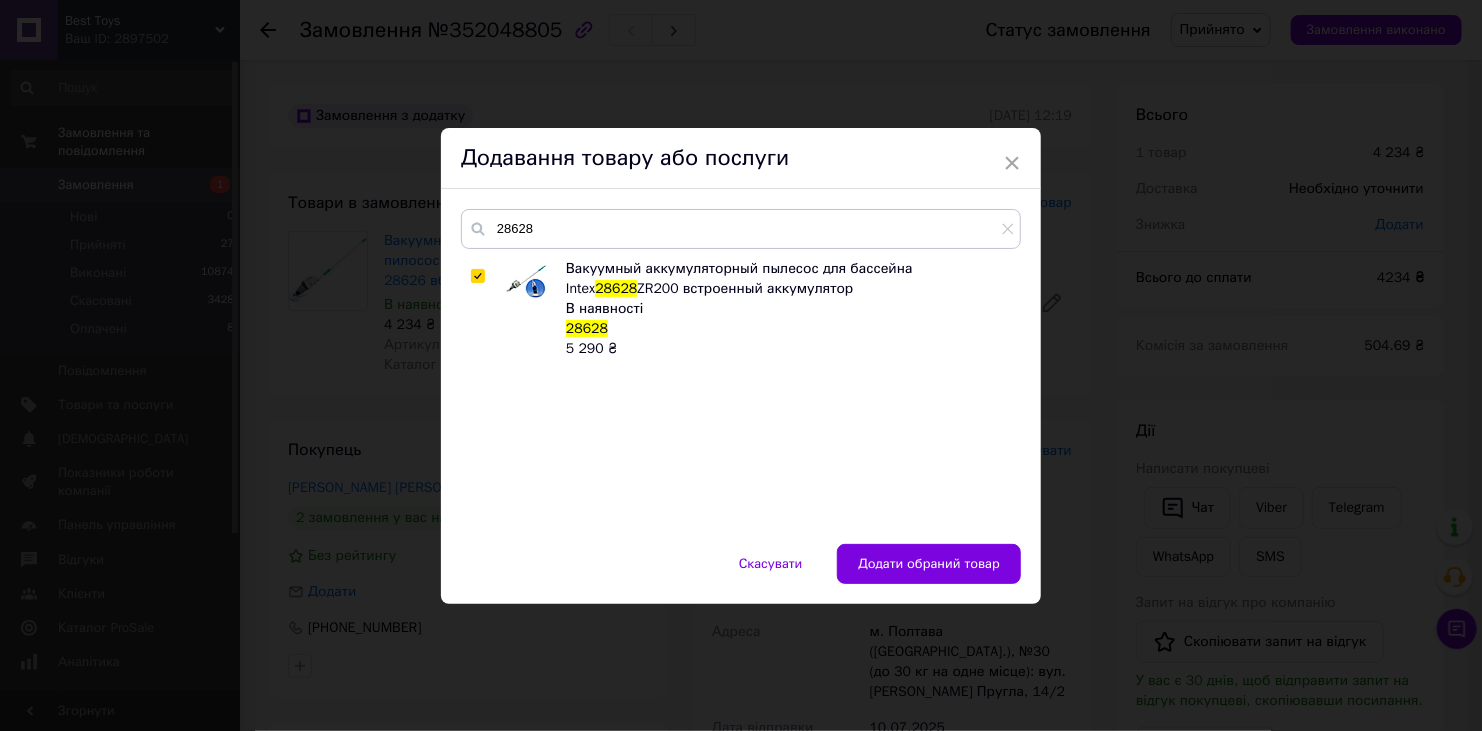 click at bounding box center (477, 276) 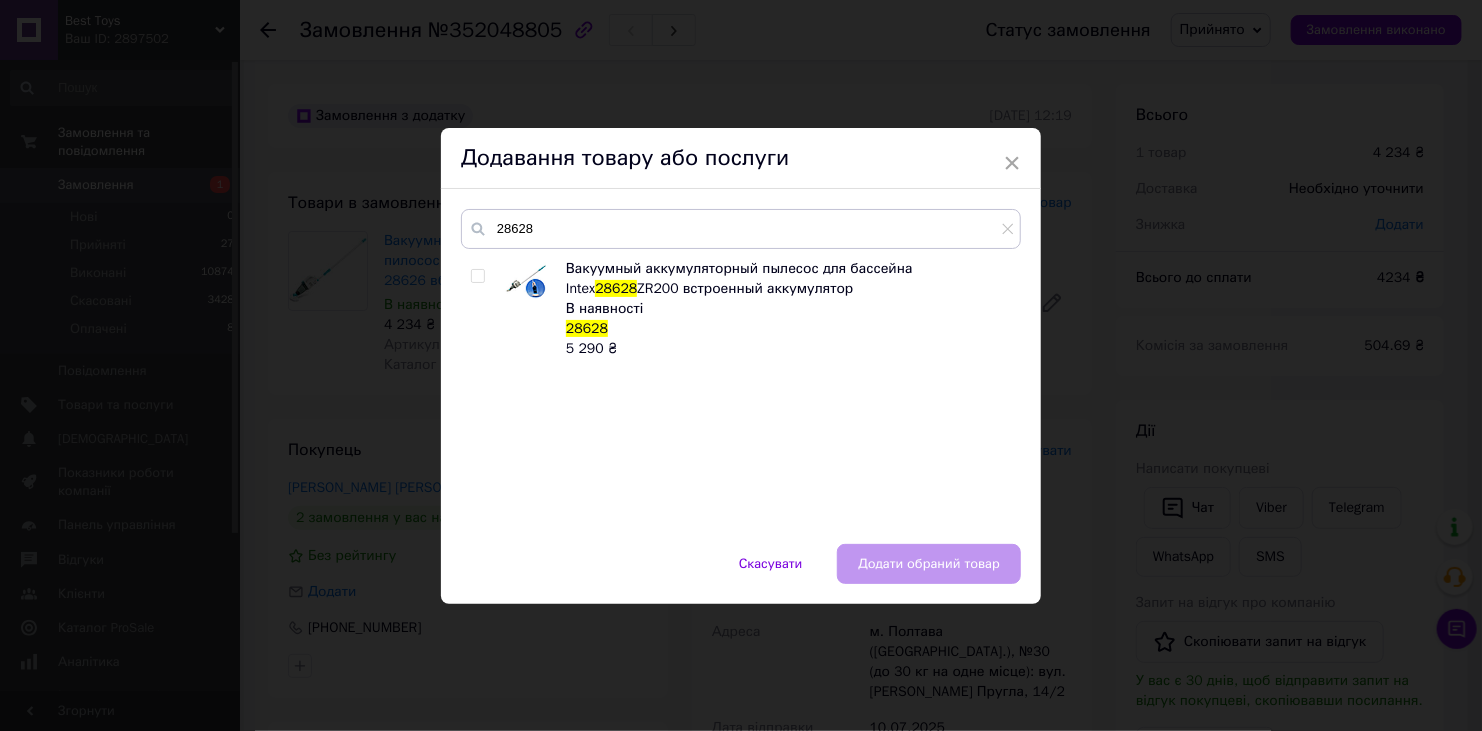 click on "ZR200 встроенный аккумулятор" at bounding box center (745, 288) 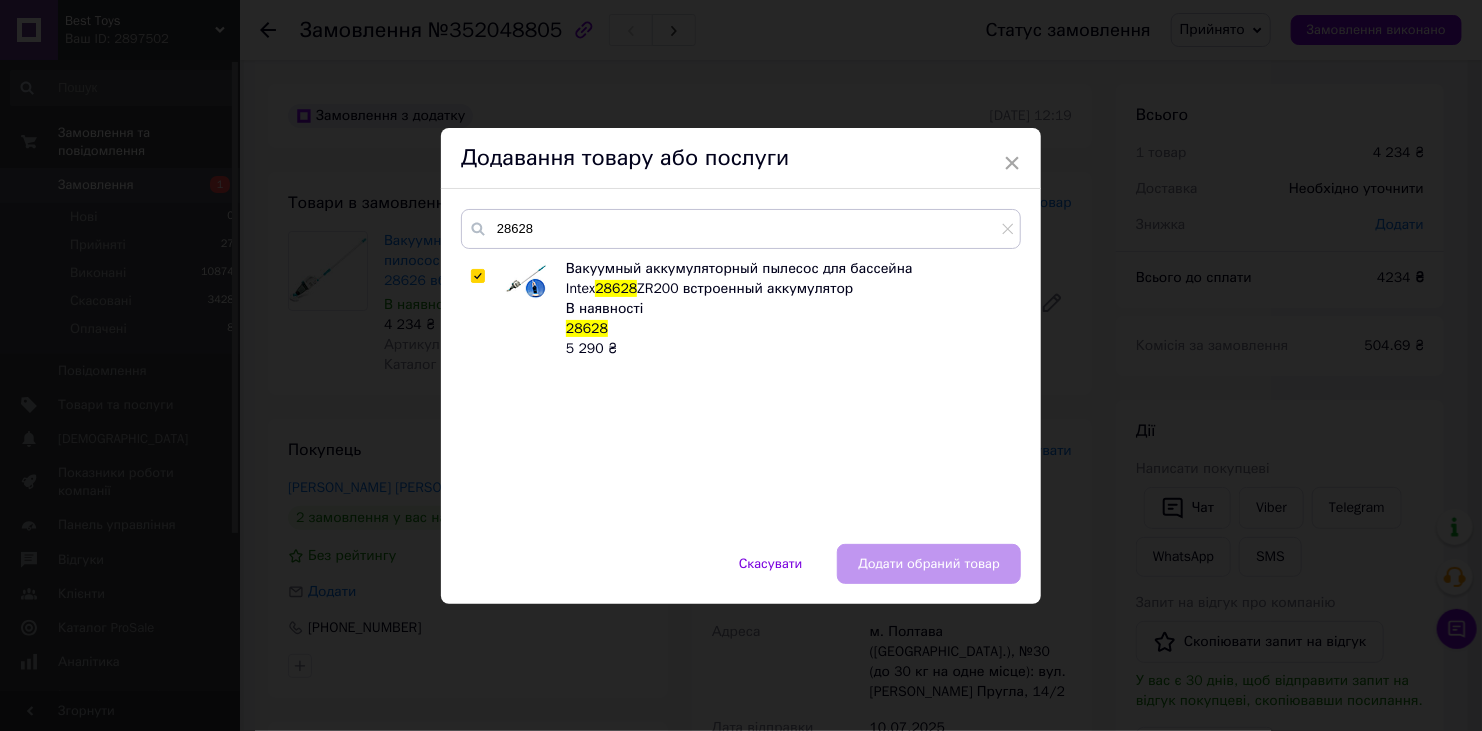 checkbox on "true" 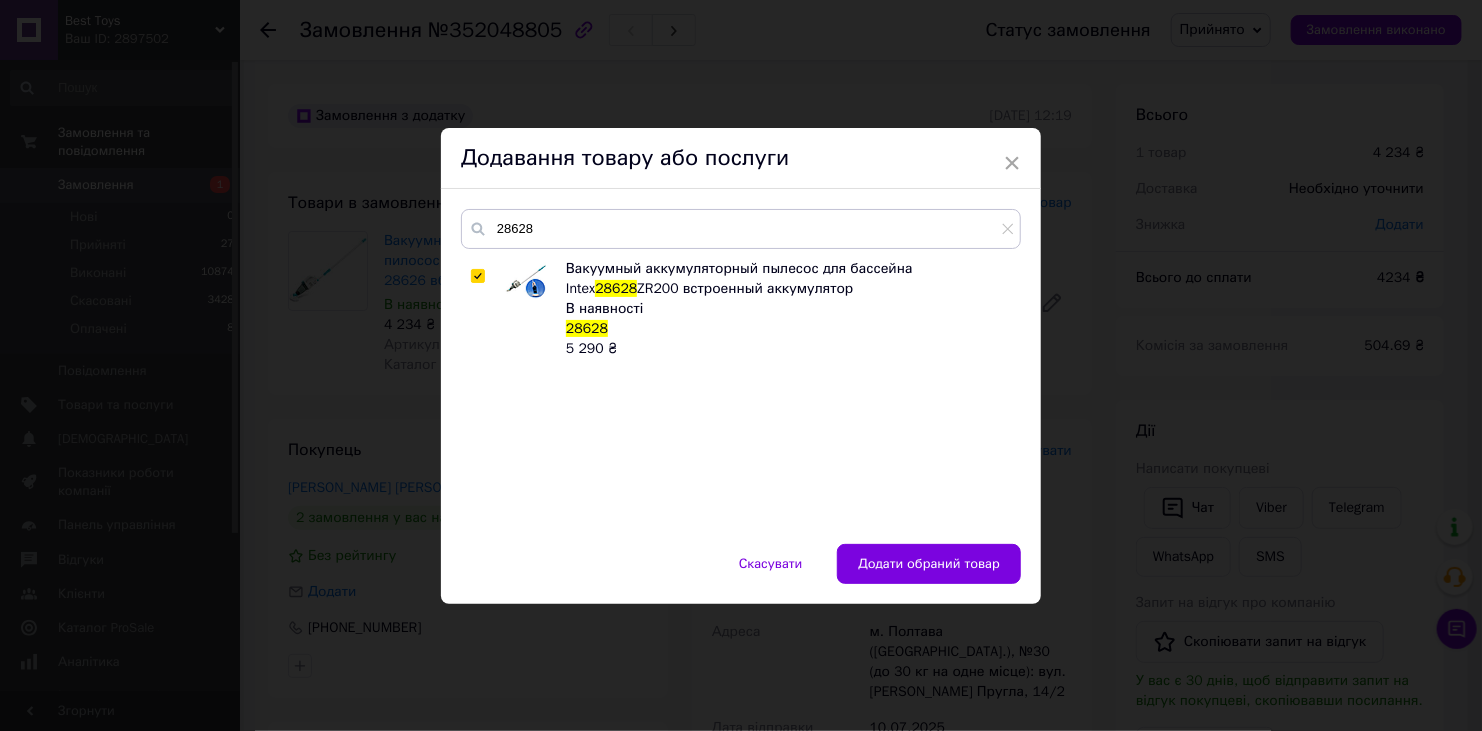 click on "ZR200 встроенный аккумулятор" at bounding box center (745, 288) 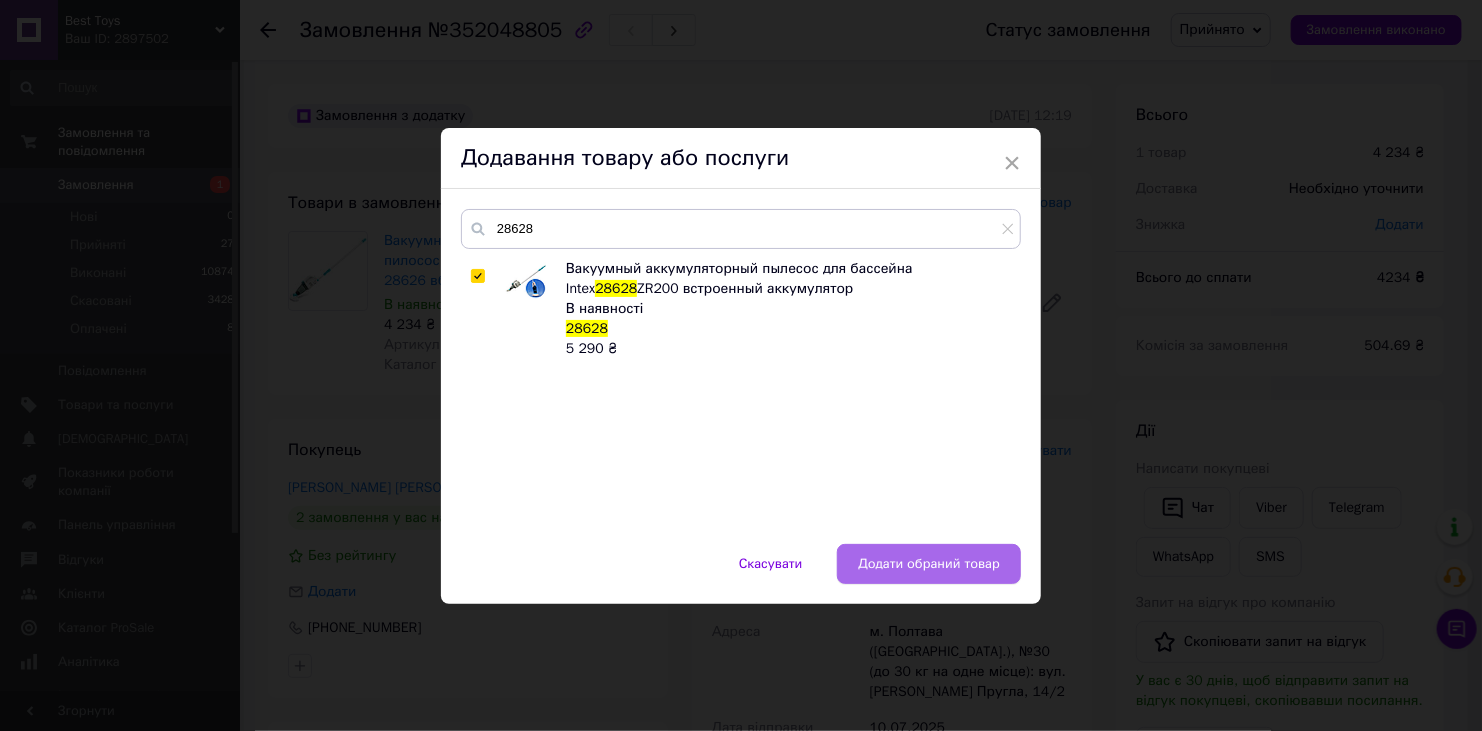 click on "Додати обраний товар" at bounding box center (929, 564) 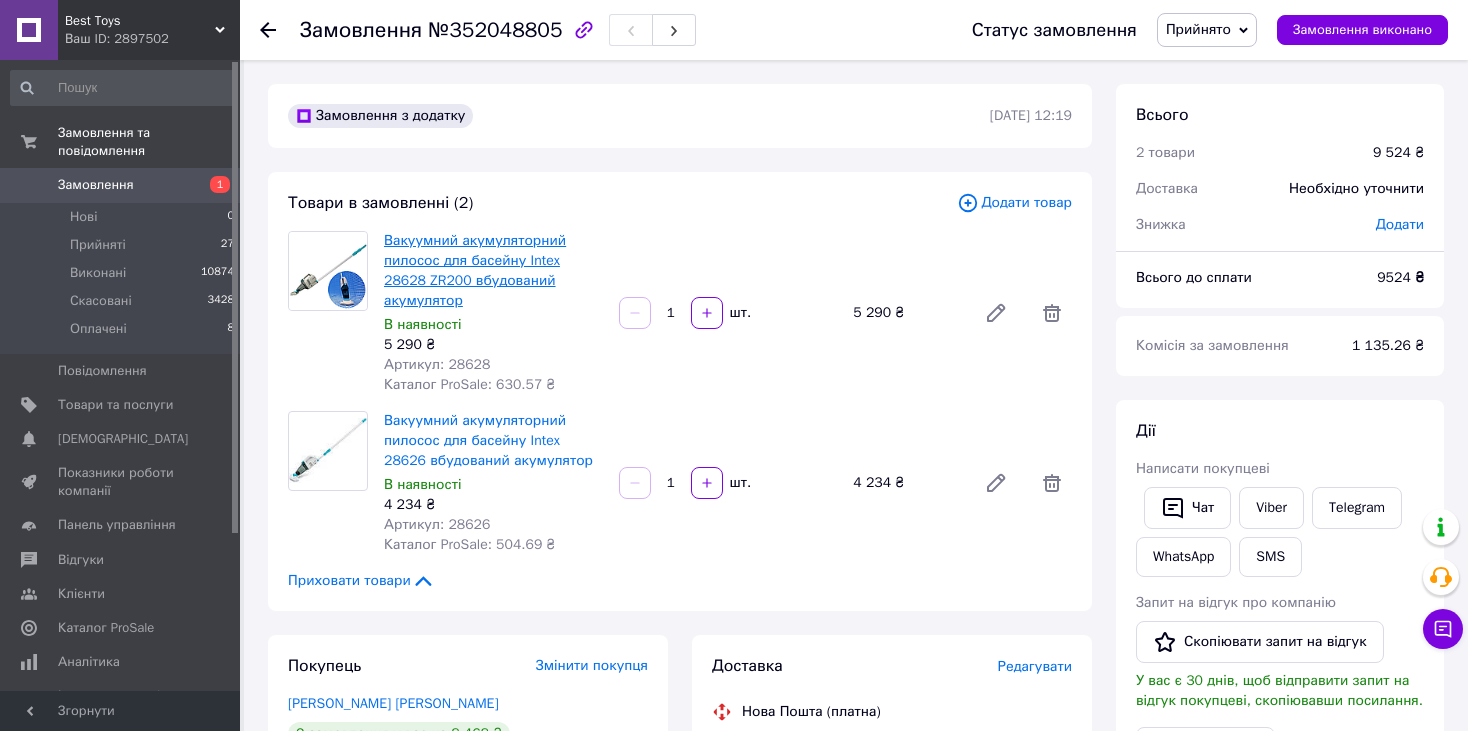 click on "Вакуумний акумуляторний пилосос для басейну Intex 28628 ZR200 вбудований акумулятор" at bounding box center (475, 270) 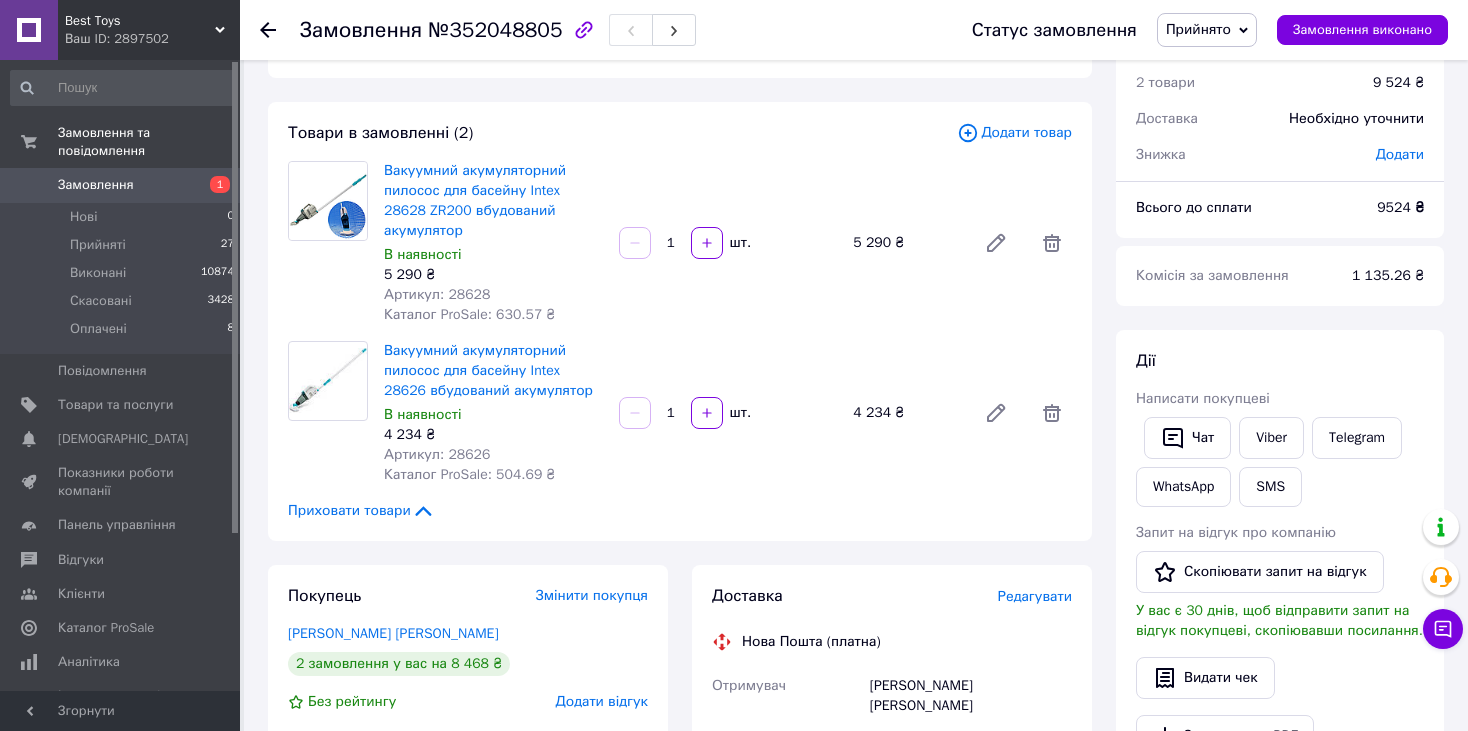 scroll, scrollTop: 66, scrollLeft: 0, axis: vertical 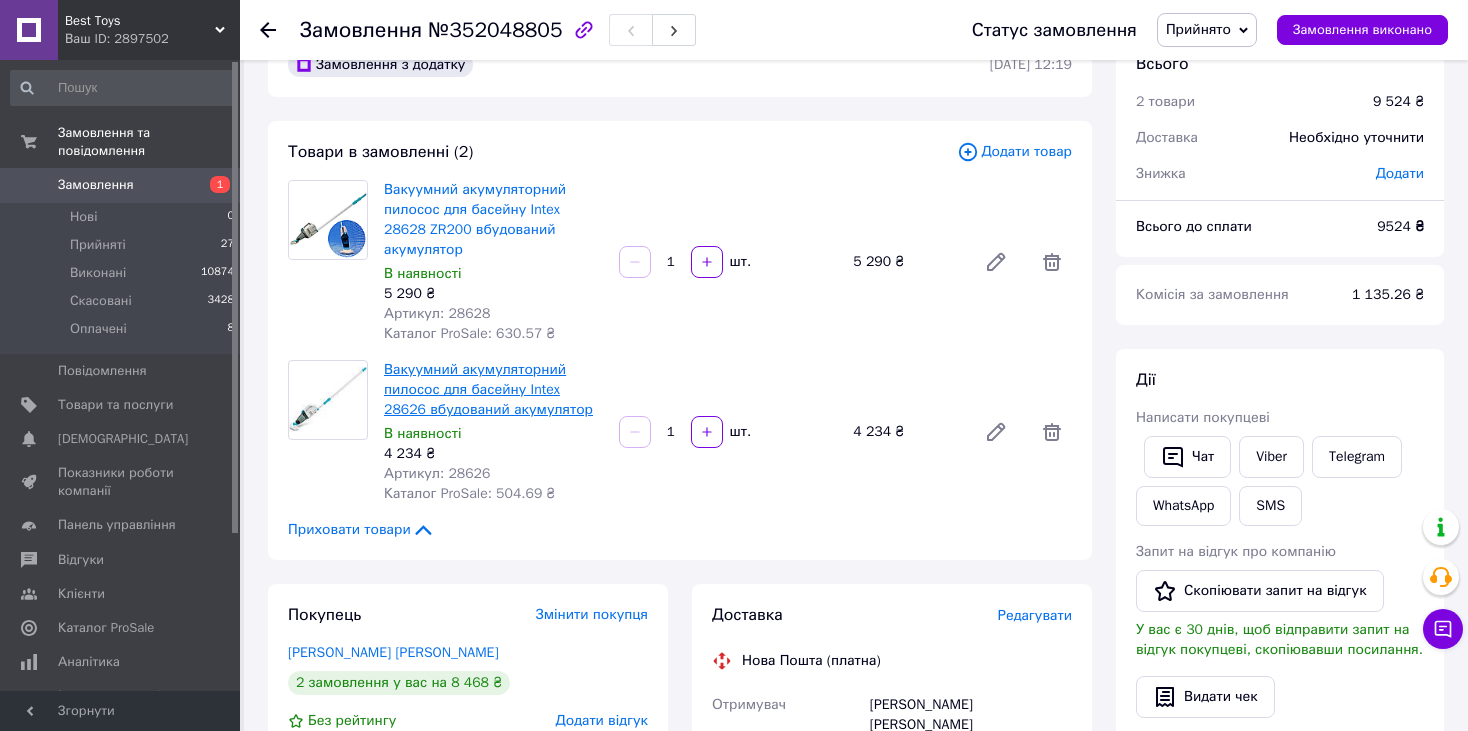 click on "Вакуумний акумуляторний пилосос для басейну Intex 28626 вбудований акумулятор" at bounding box center [488, 389] 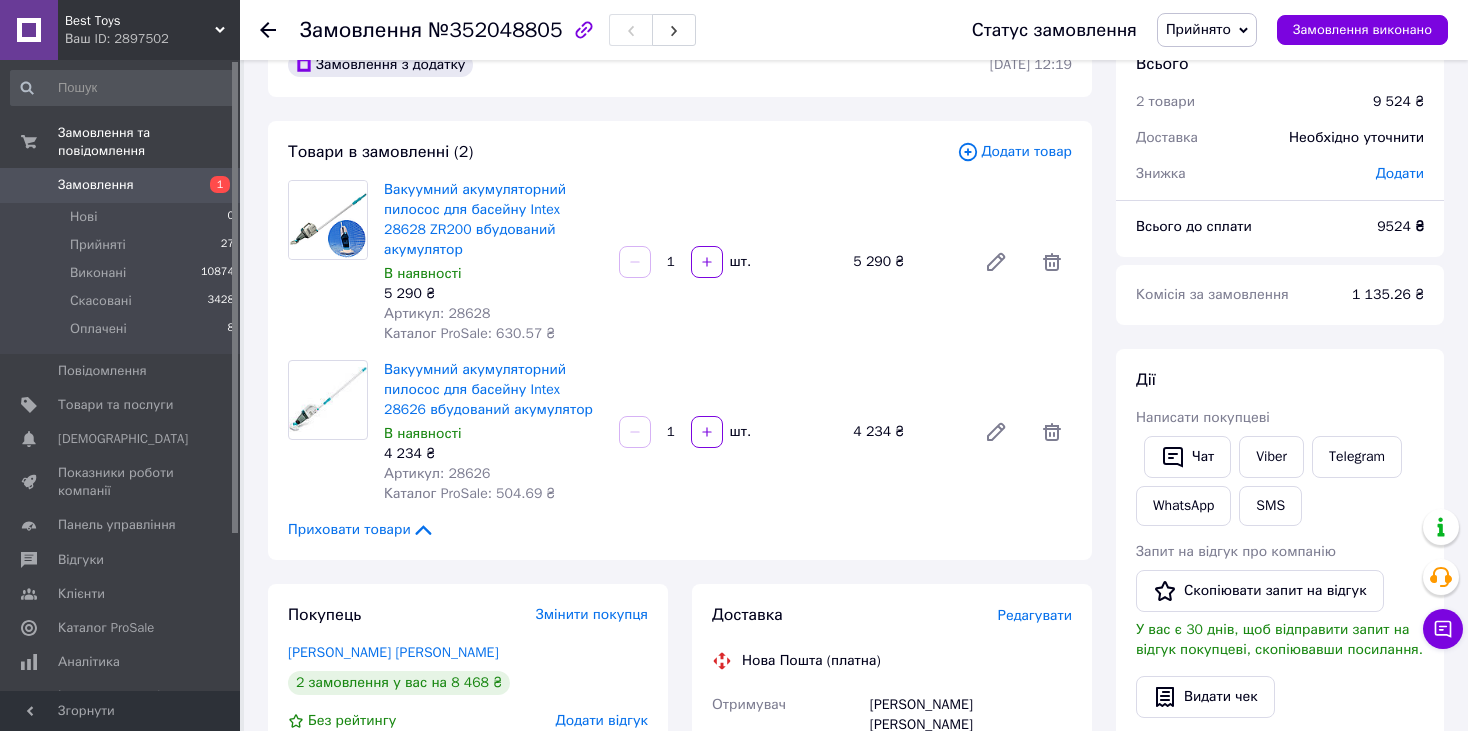 scroll, scrollTop: 0, scrollLeft: 0, axis: both 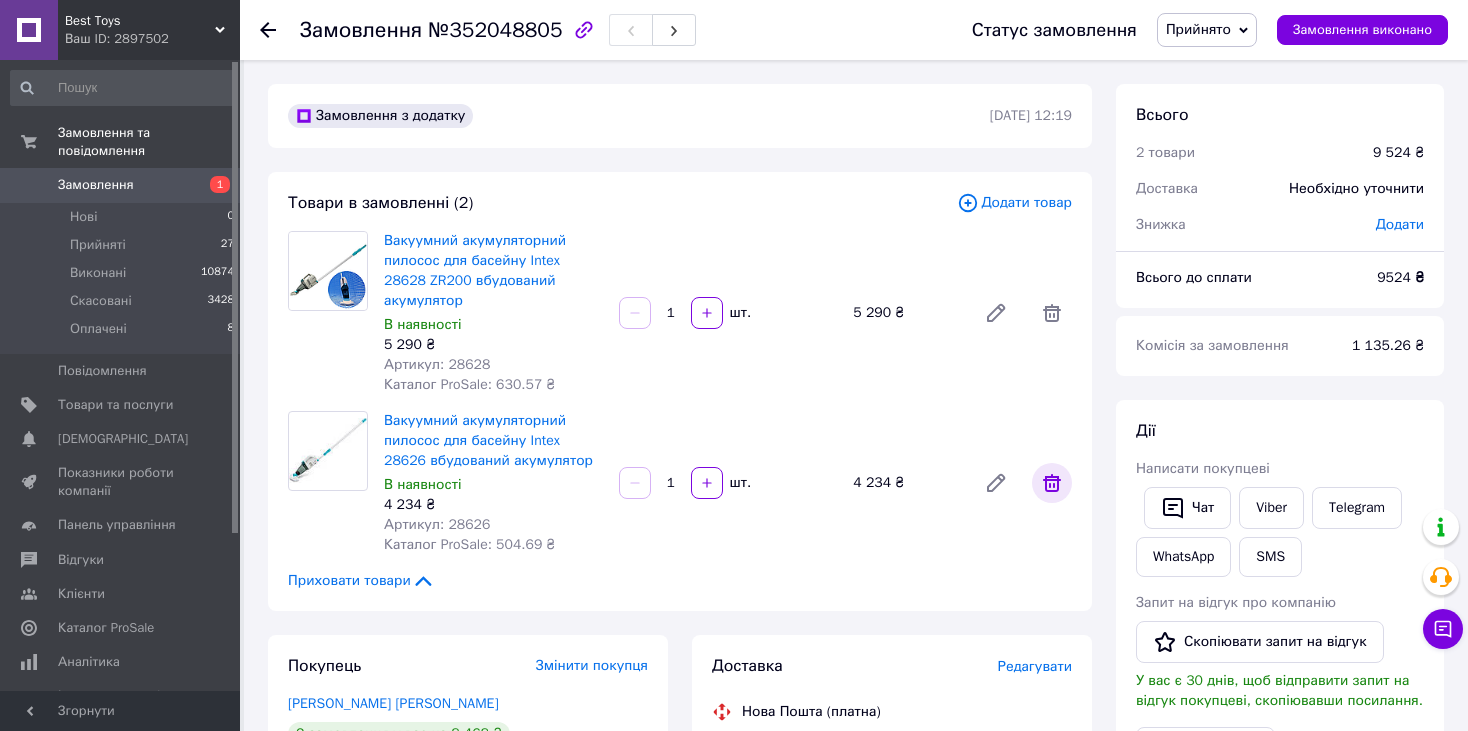 click 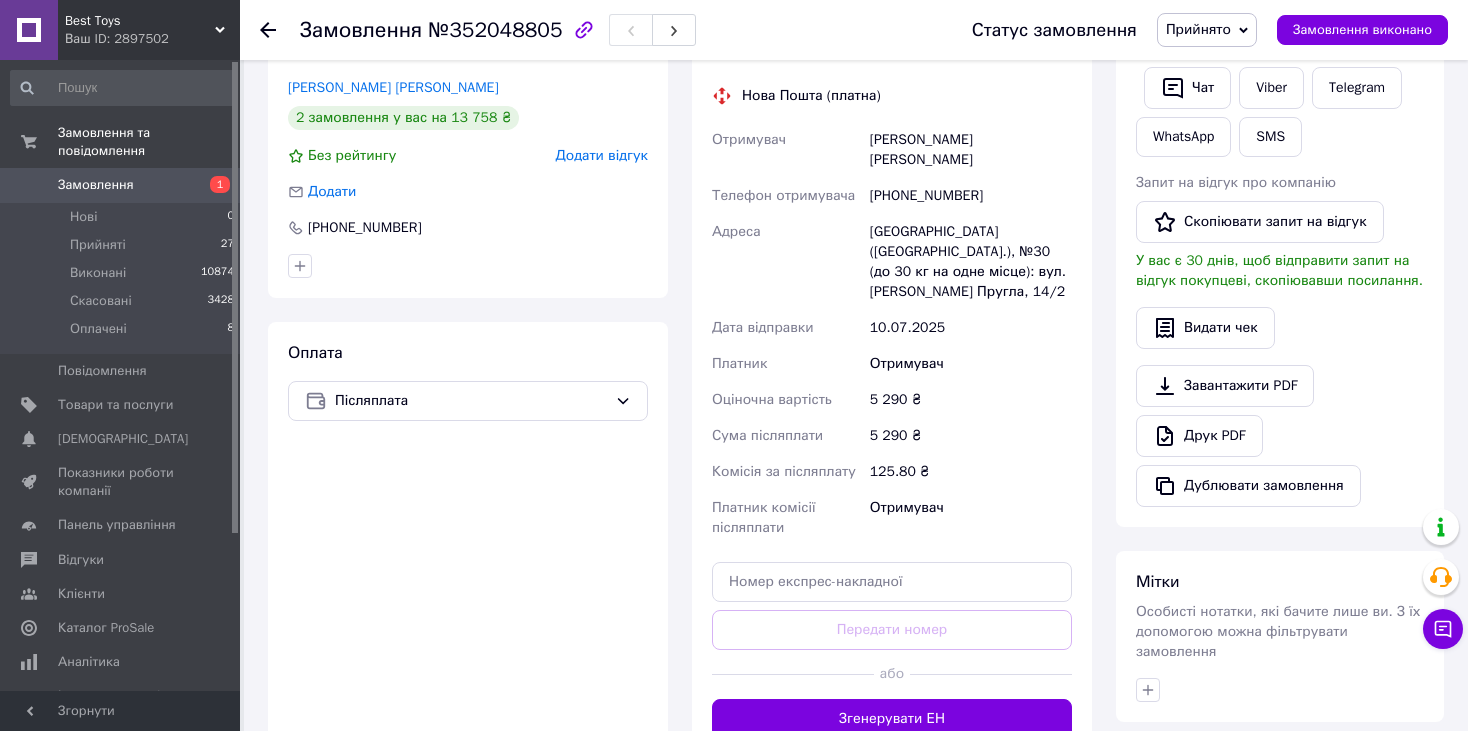 scroll, scrollTop: 217, scrollLeft: 0, axis: vertical 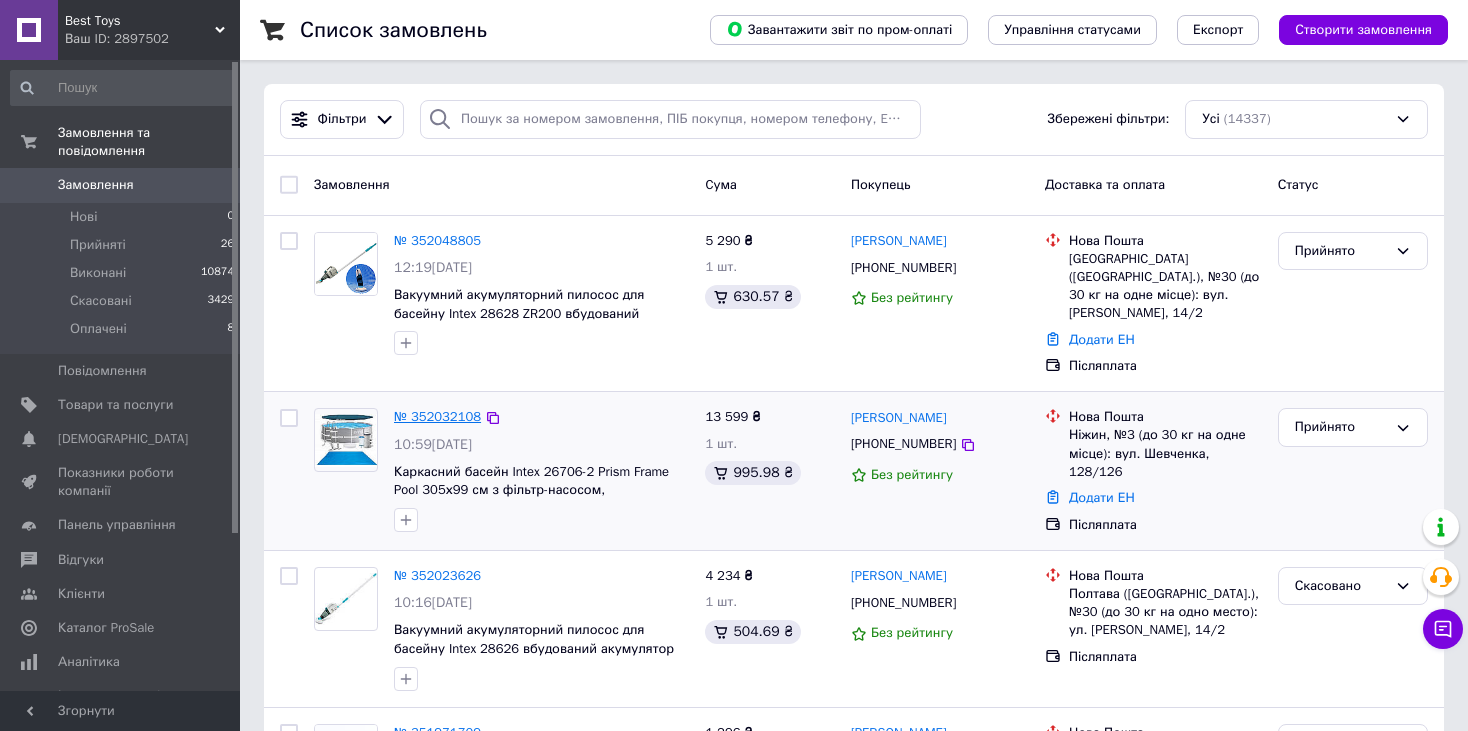 click on "№ 352032108" at bounding box center (437, 416) 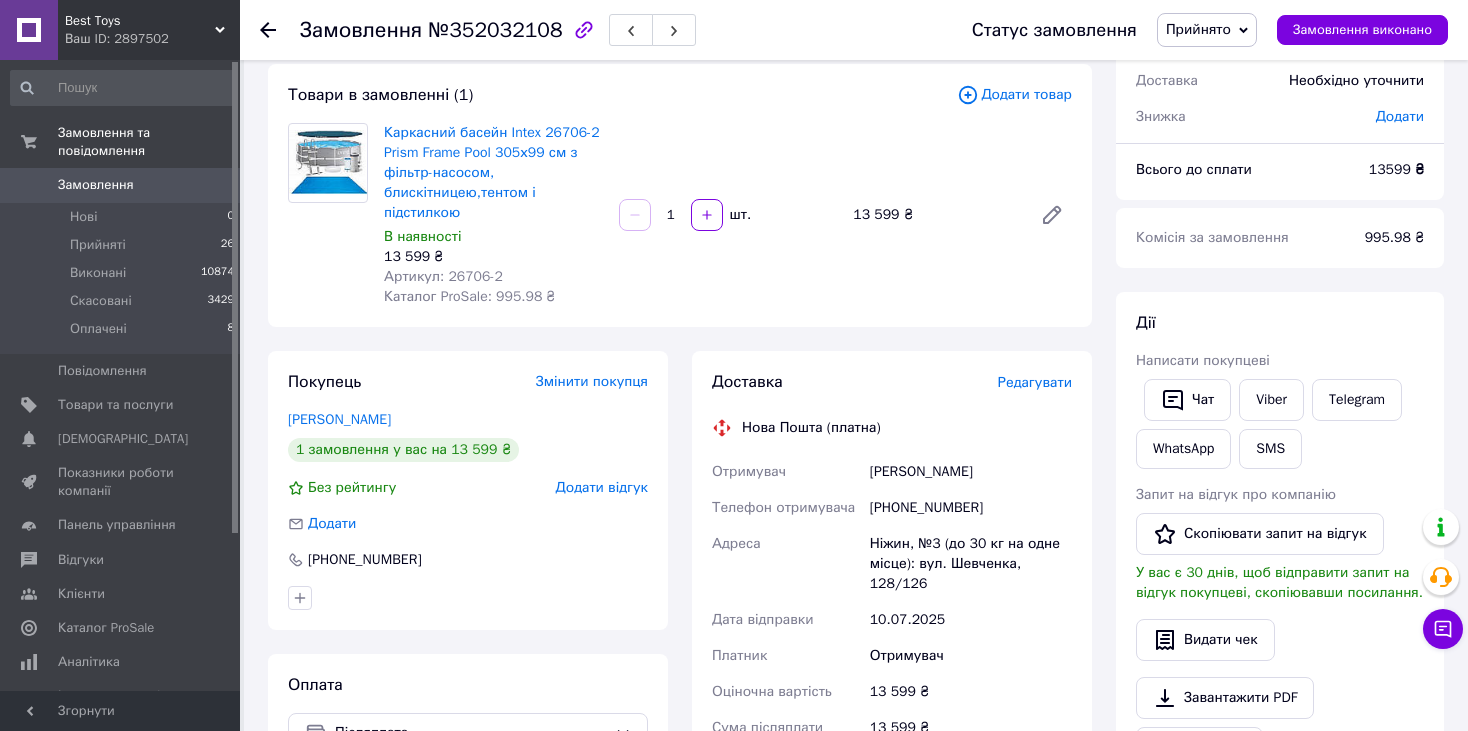 scroll, scrollTop: 109, scrollLeft: 0, axis: vertical 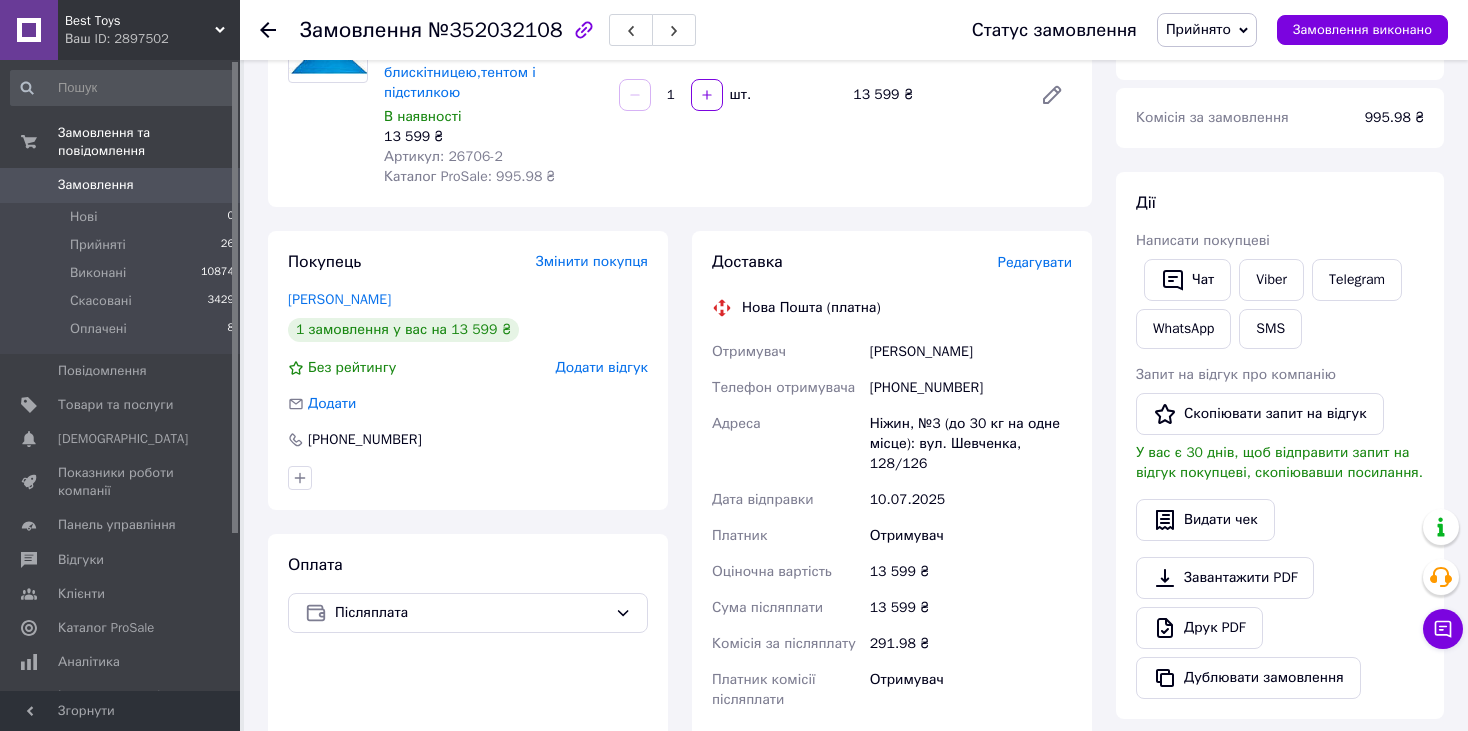 click on "Редагувати" at bounding box center (1035, 262) 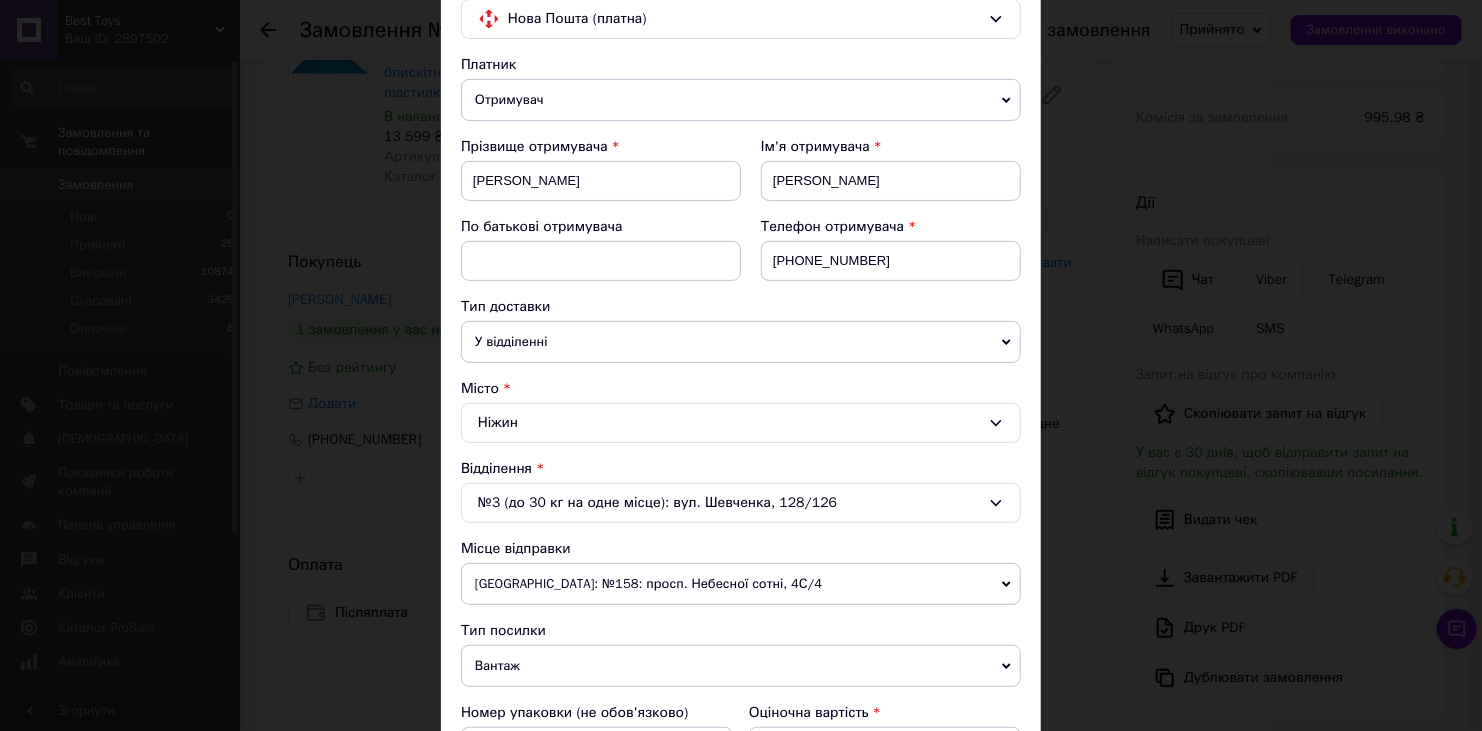 scroll, scrollTop: 285, scrollLeft: 0, axis: vertical 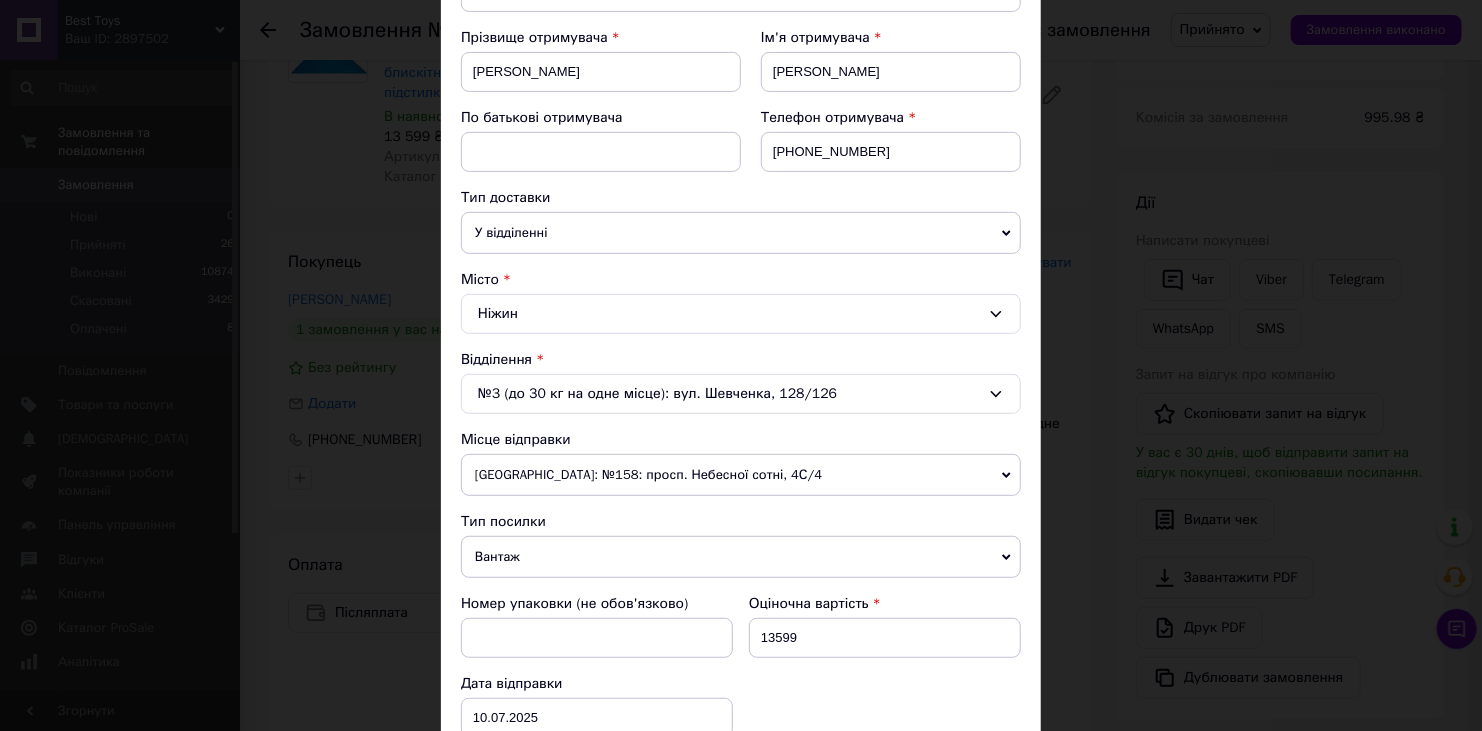 click on "№3 (до 30 кг на одне місце): вул. Шевченка, 128/126" at bounding box center [741, 394] 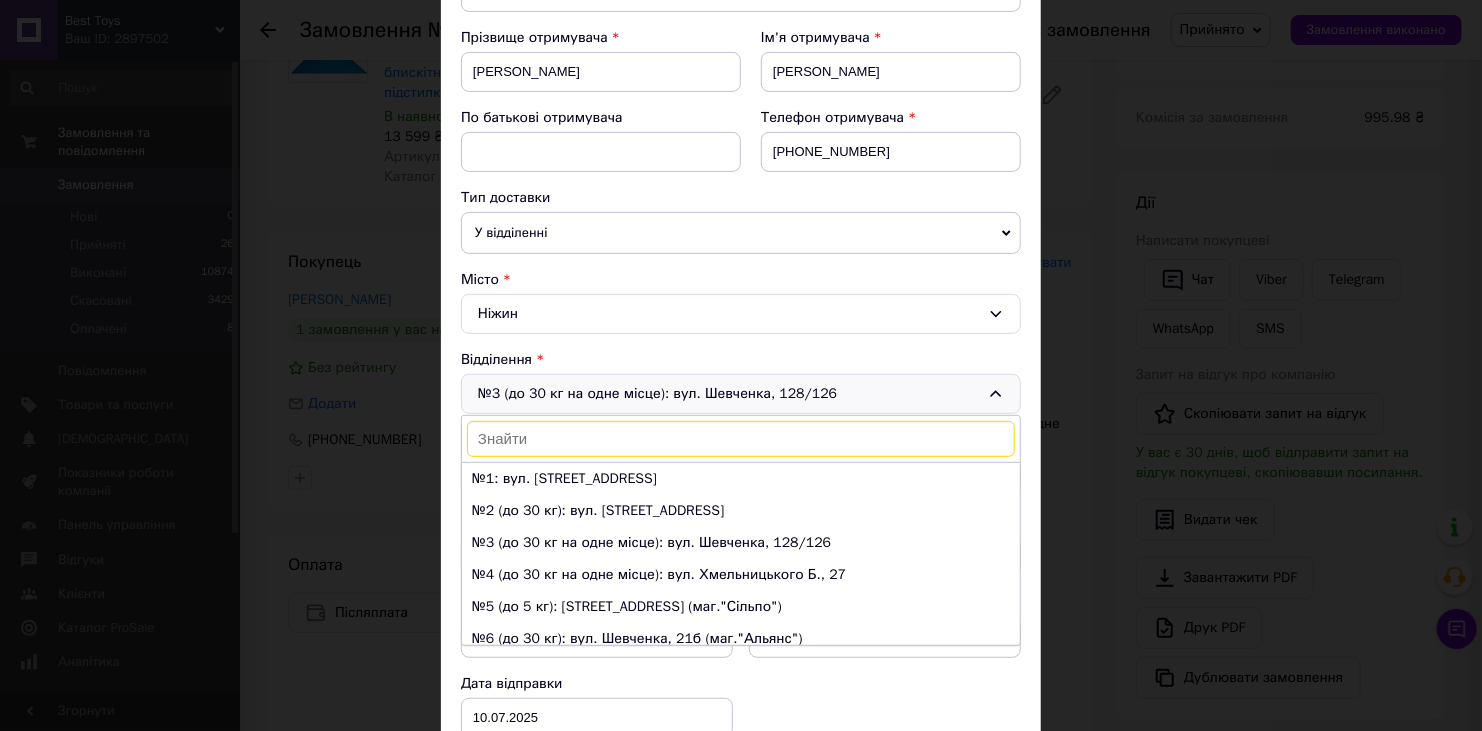 scroll, scrollTop: 9, scrollLeft: 0, axis: vertical 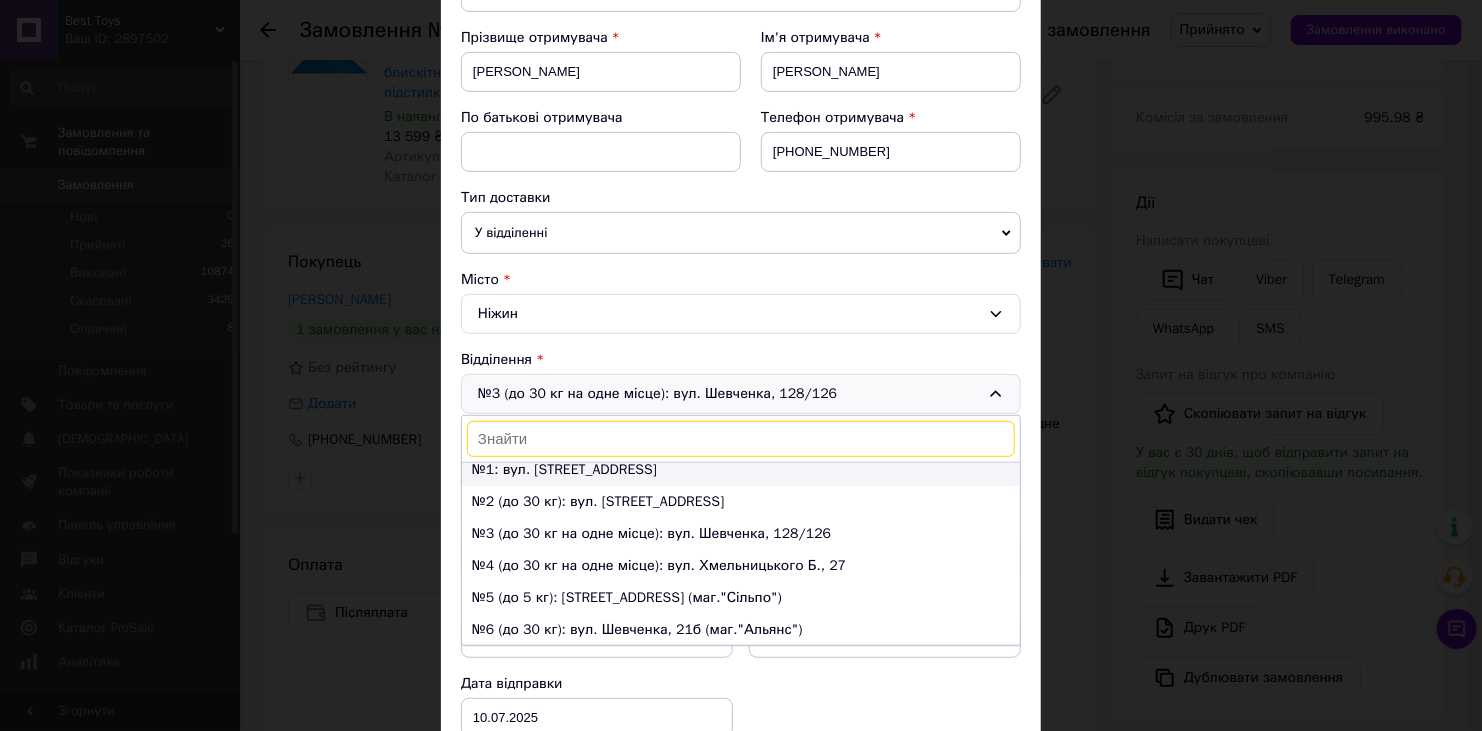 click on "№1: вул. Синяківська, 79" at bounding box center (741, 470) 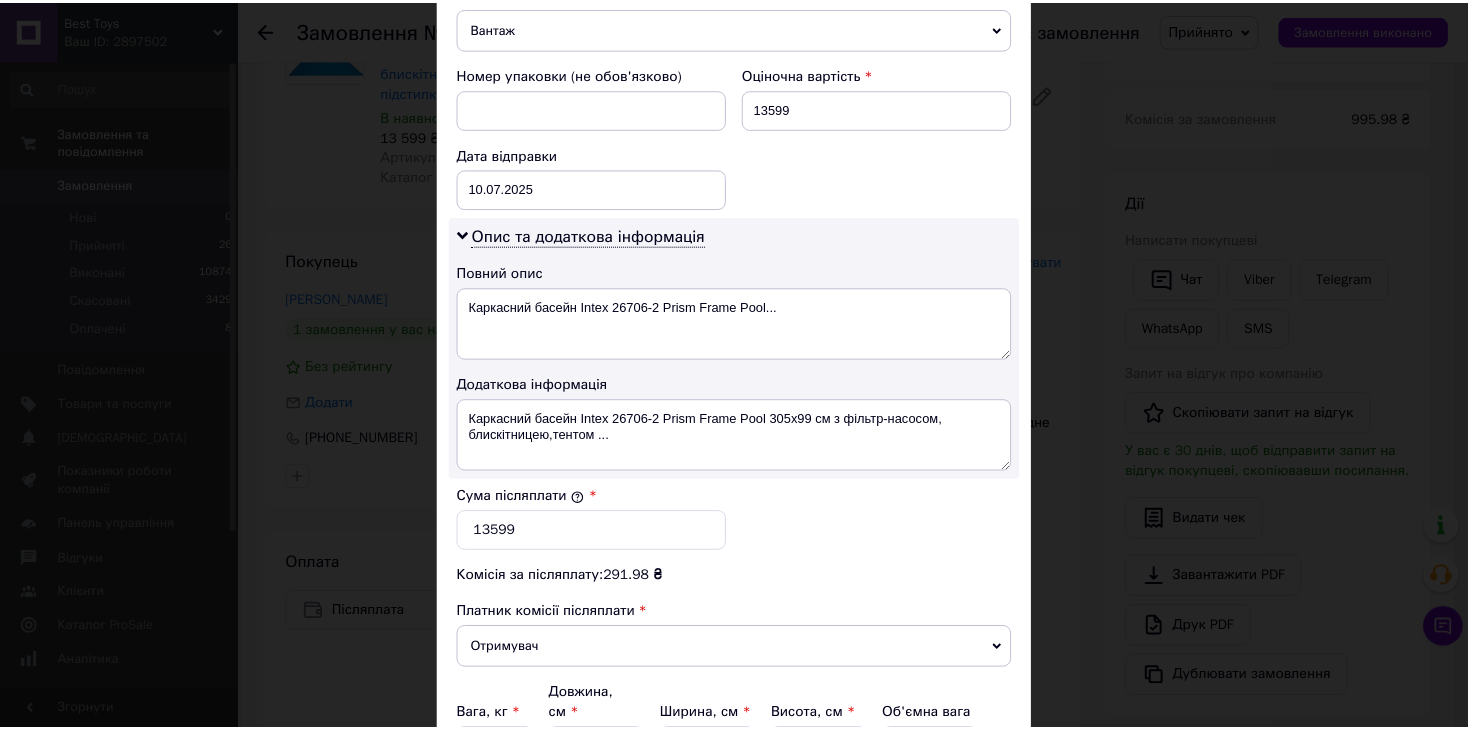 scroll, scrollTop: 916, scrollLeft: 0, axis: vertical 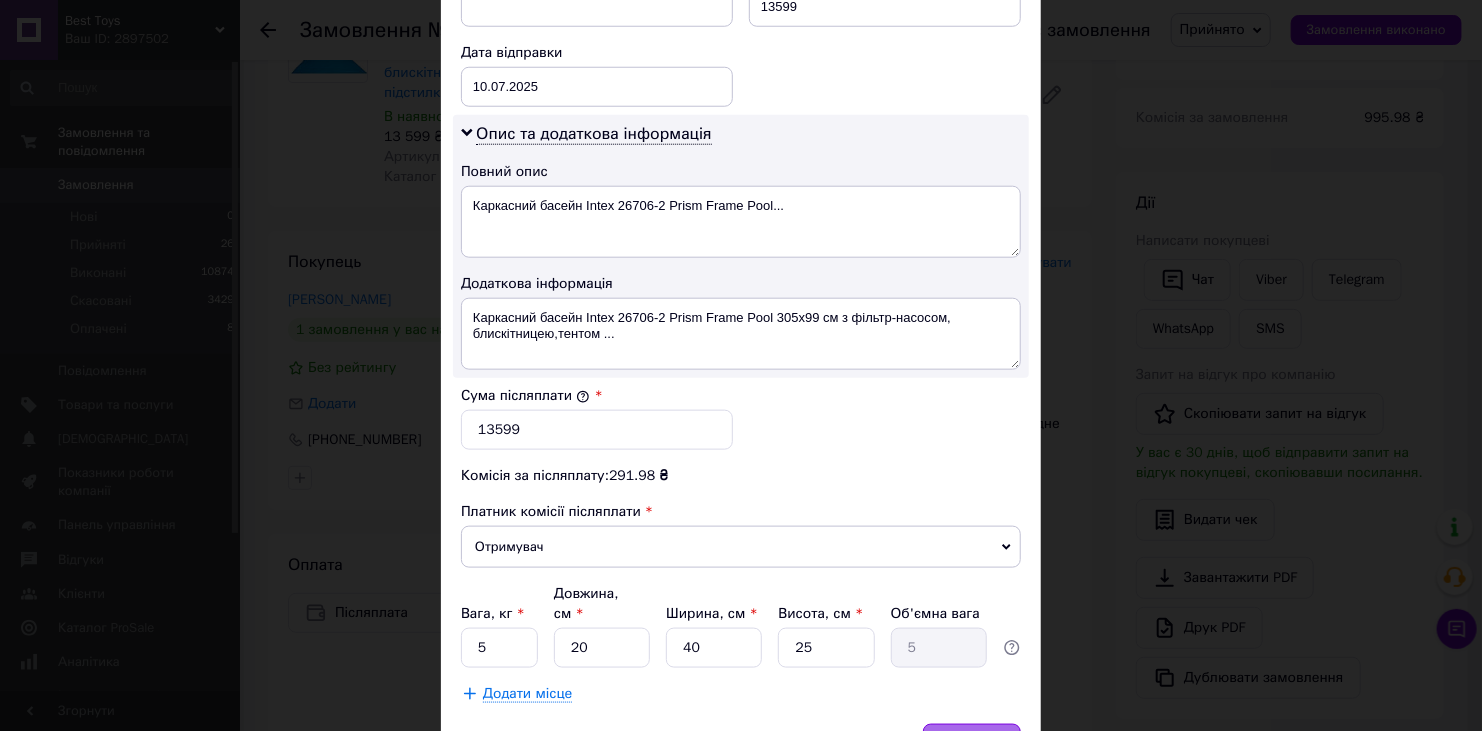 click on "Зберегти" at bounding box center [972, 744] 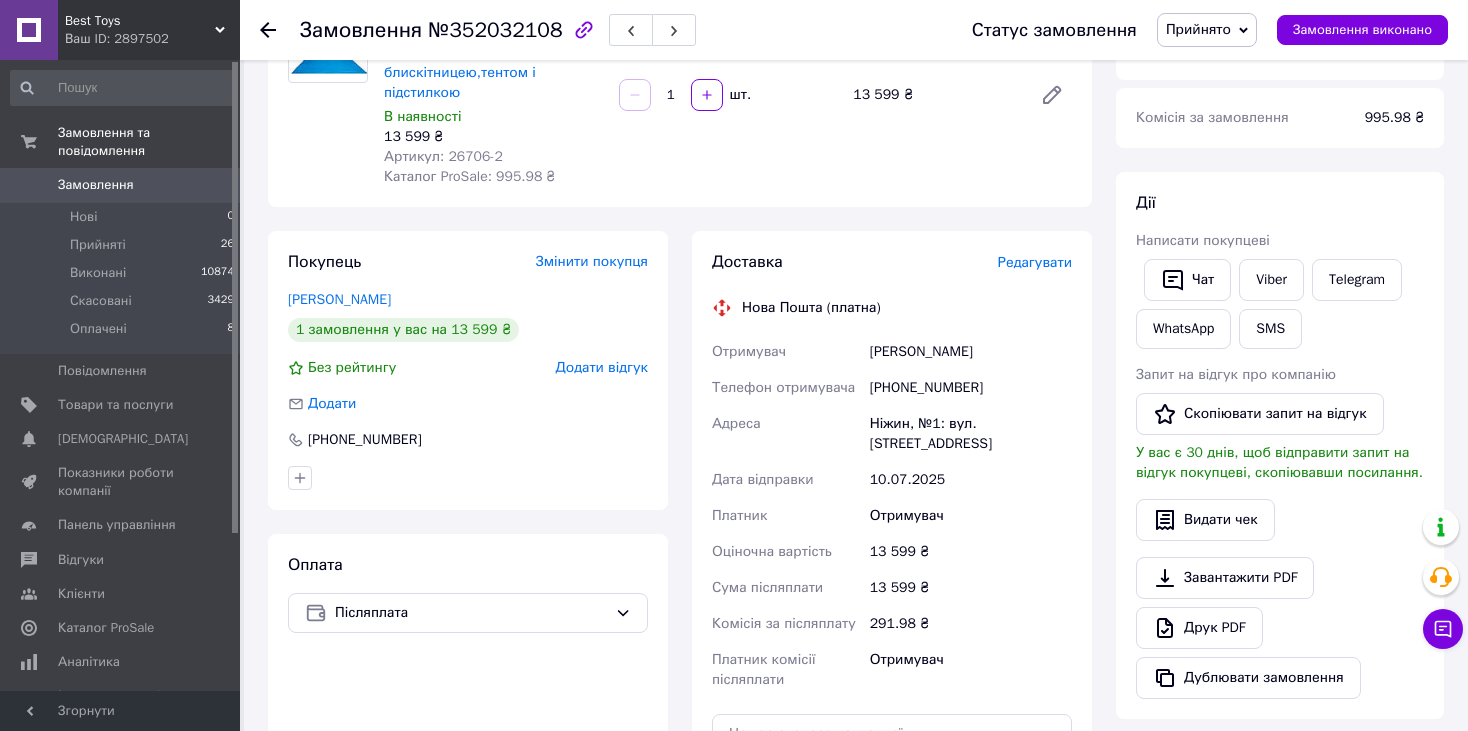 scroll, scrollTop: 0, scrollLeft: 0, axis: both 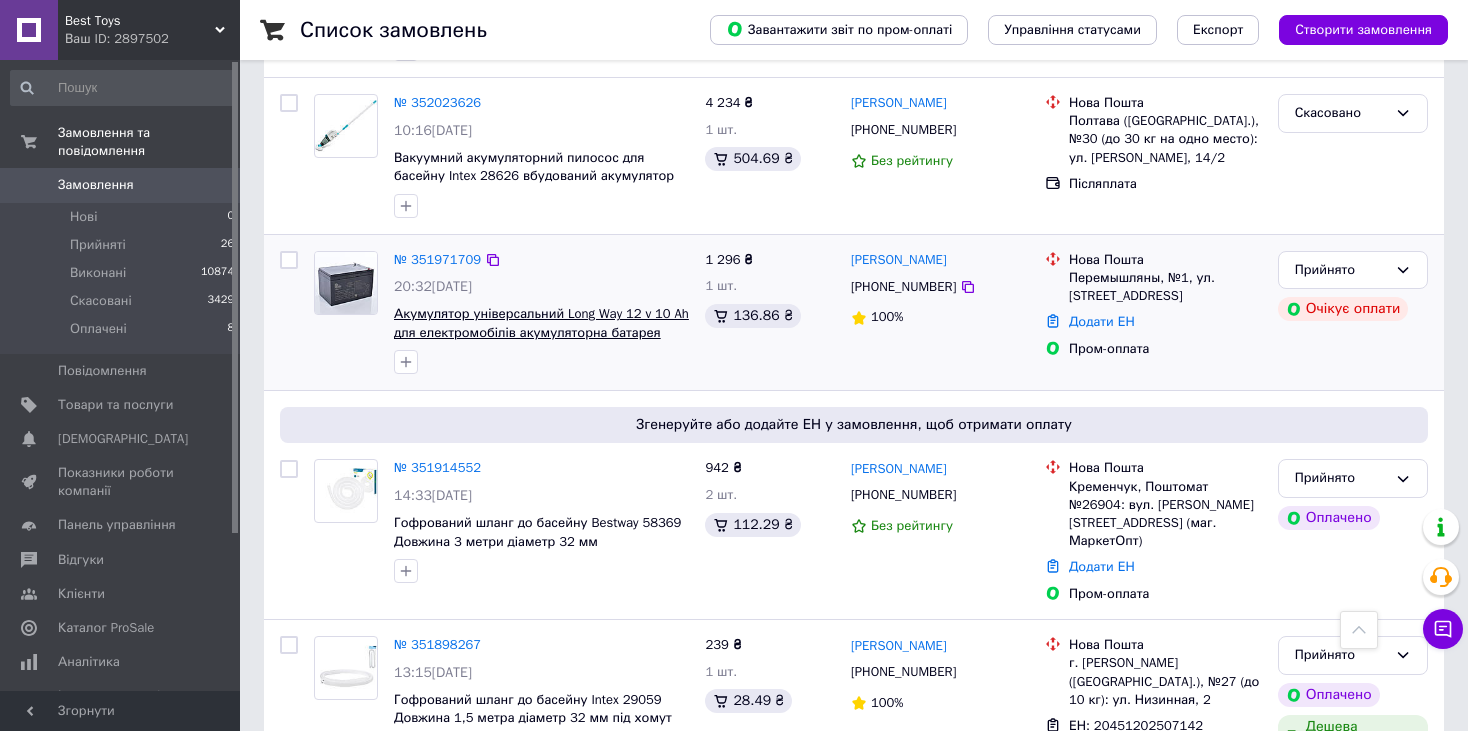 click on "Акумулятор універсальний Long Way 12 v 10 Ah для електромобілів акумуляторна батарея" at bounding box center (541, 323) 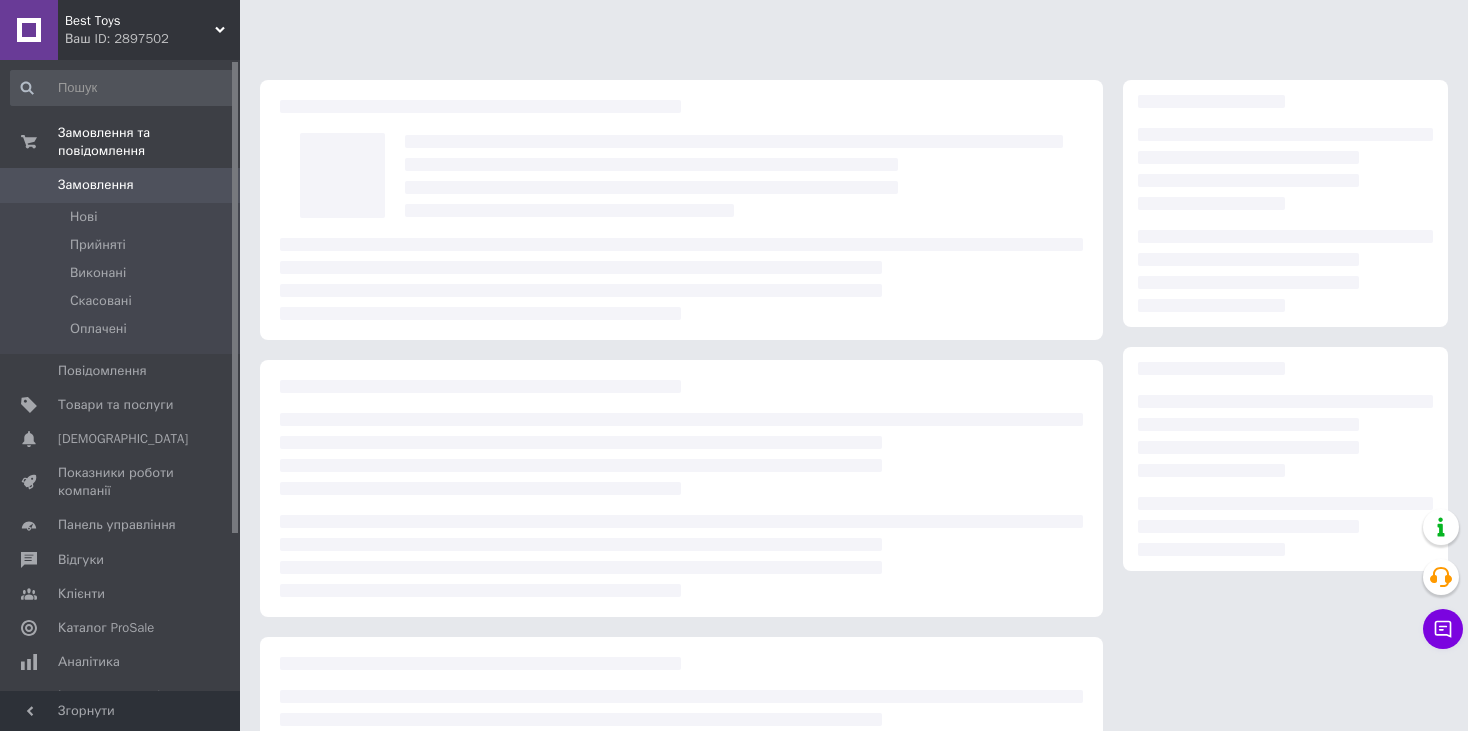 scroll, scrollTop: 0, scrollLeft: 0, axis: both 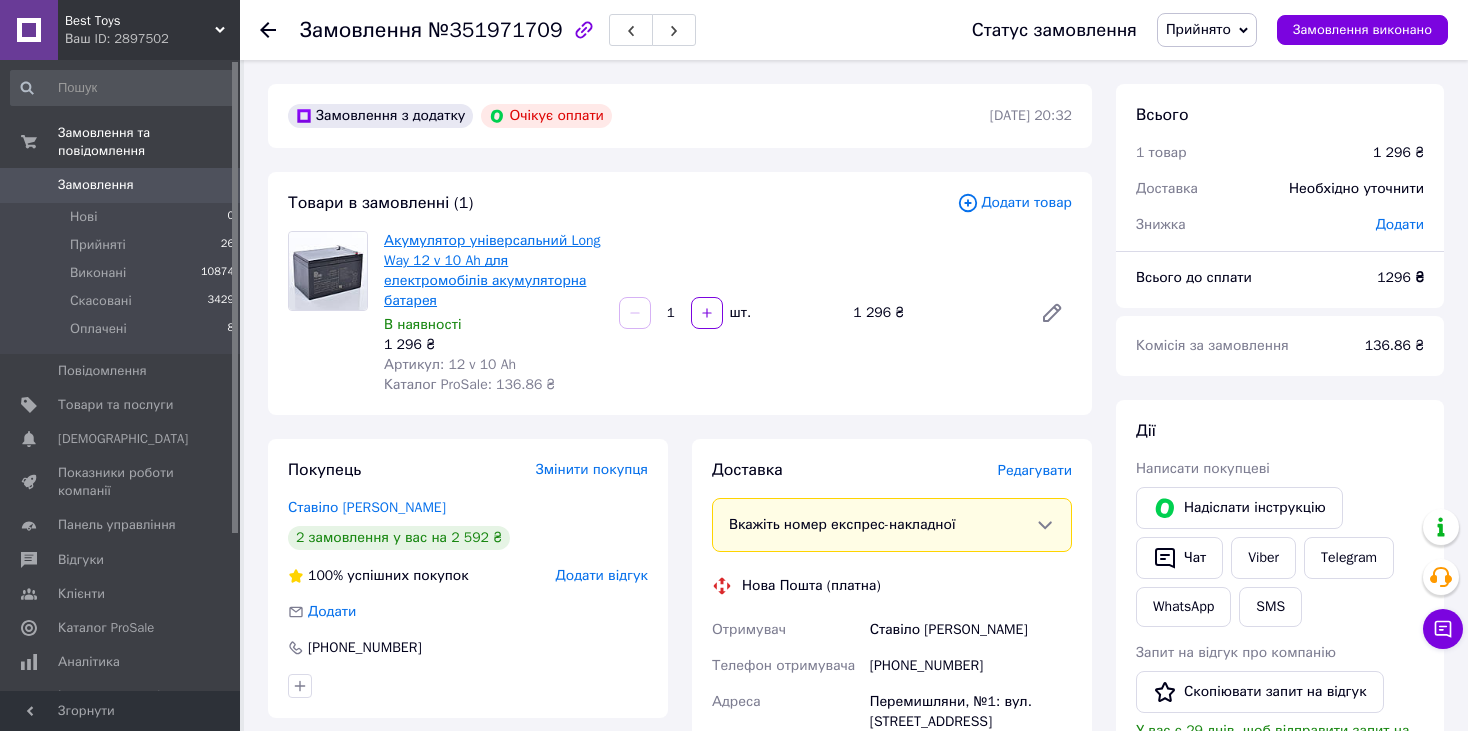 click on "Акумулятор універсальний Long Way 12 v 10 Ah для електромобілів акумуляторна батарея" at bounding box center [492, 270] 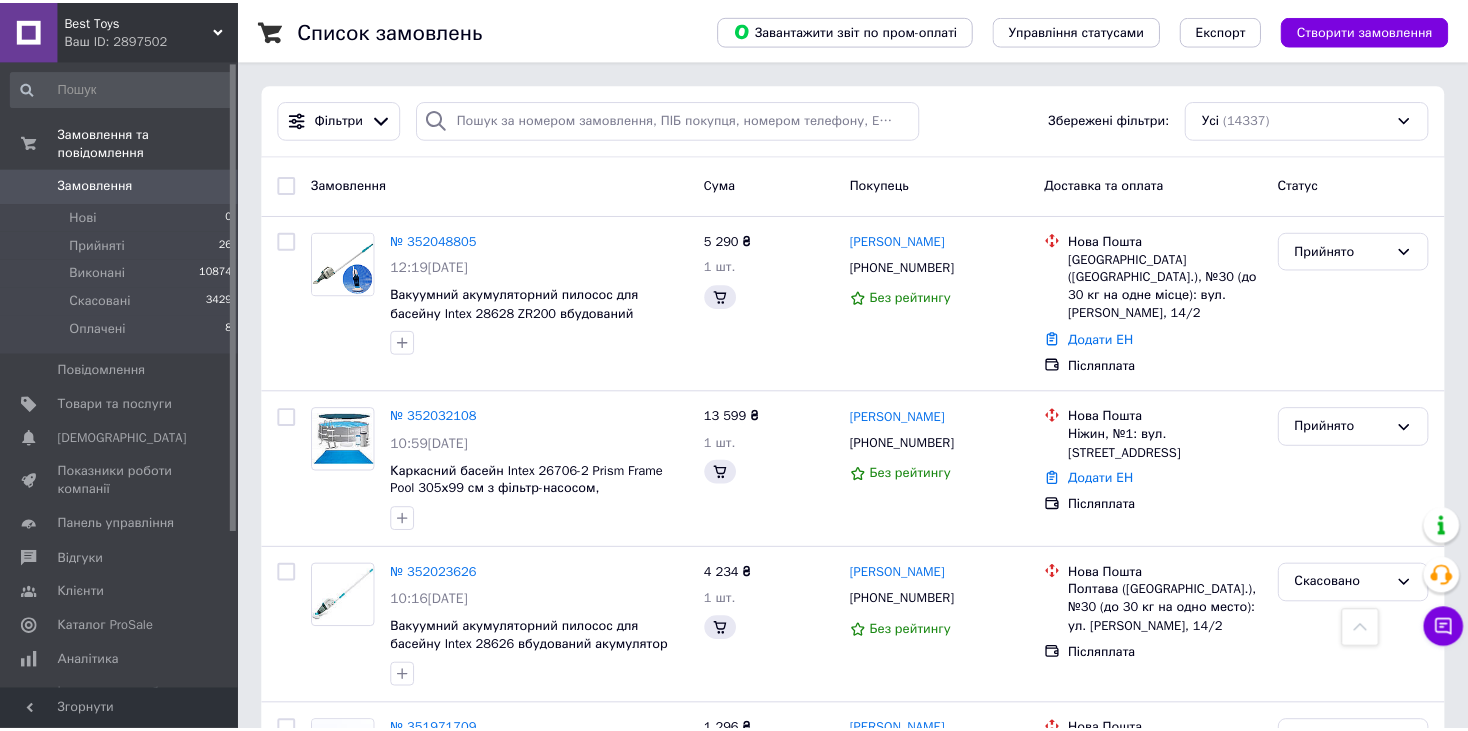 scroll, scrollTop: 471, scrollLeft: 0, axis: vertical 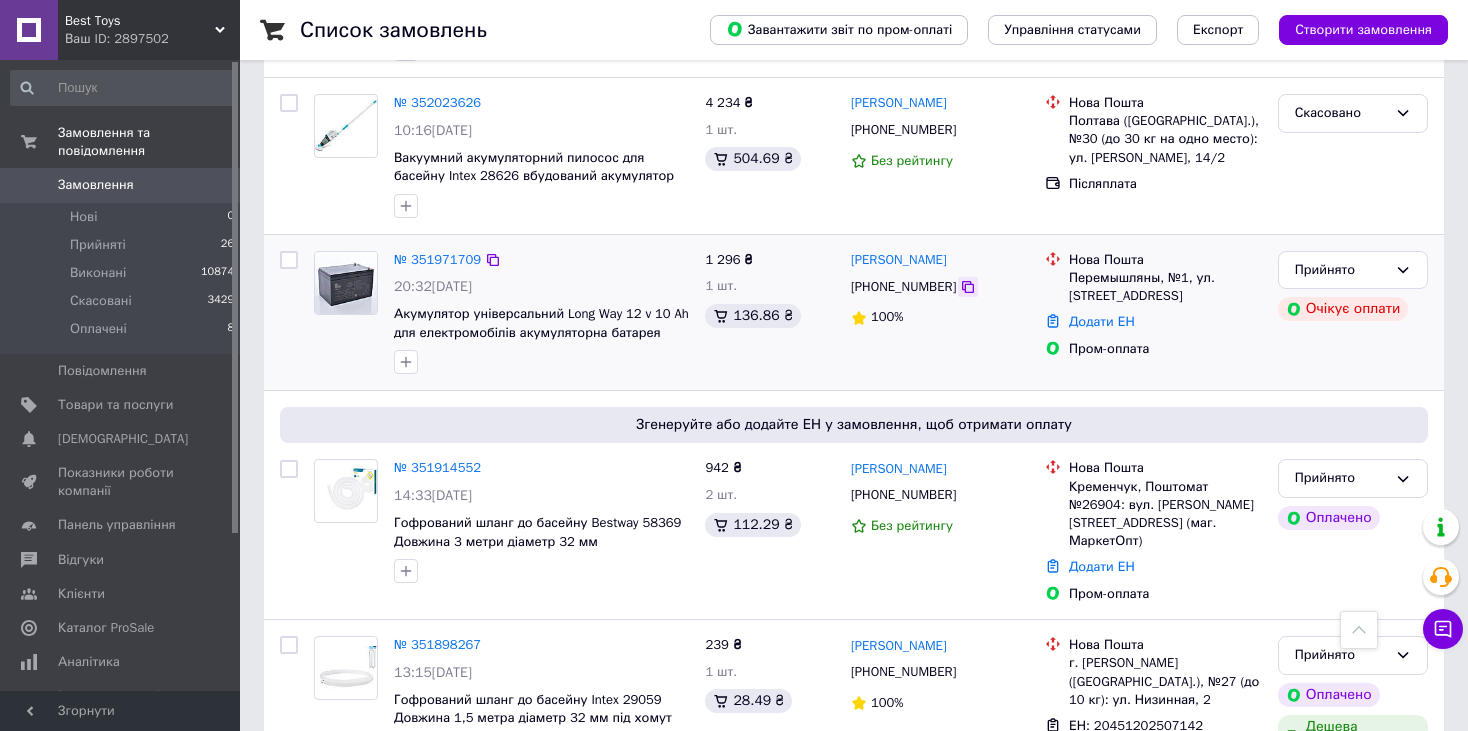 click 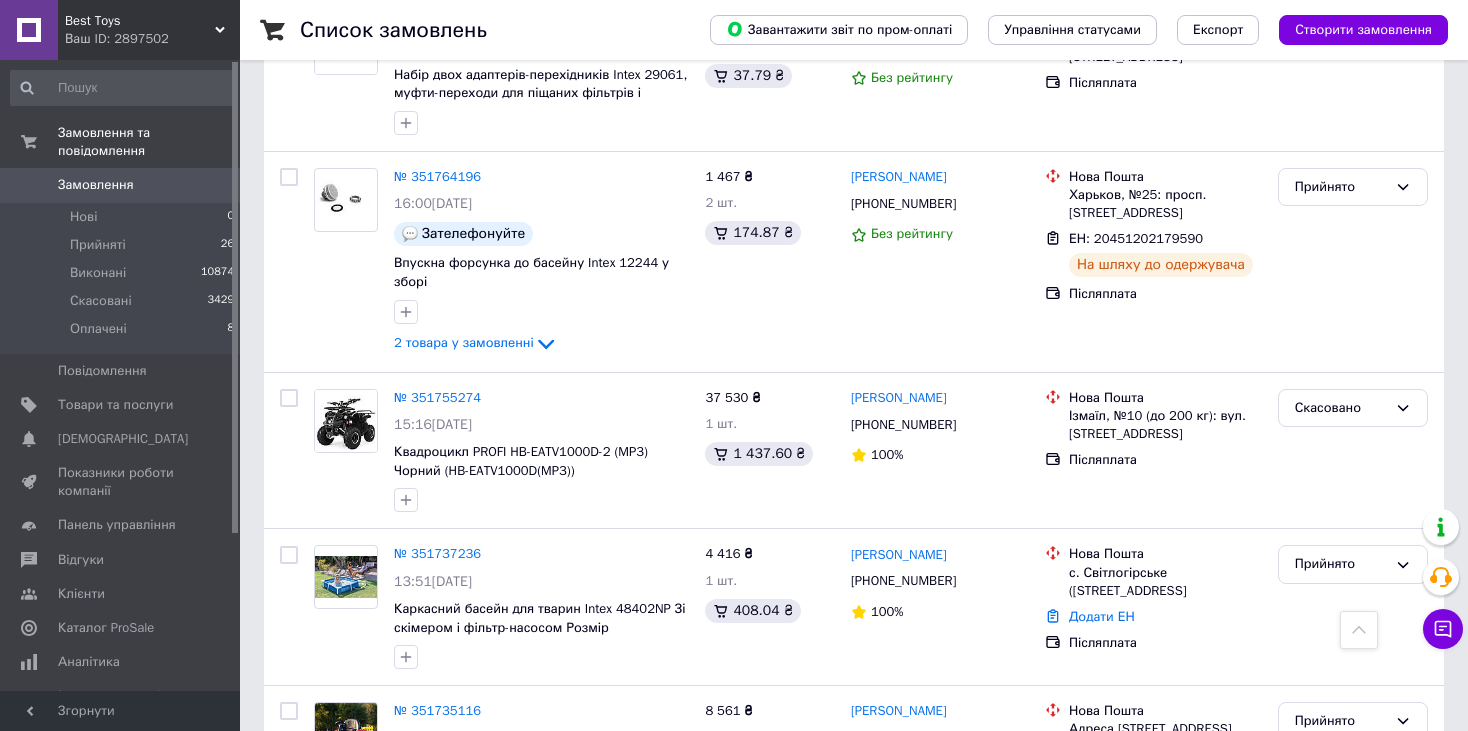 scroll, scrollTop: 2699, scrollLeft: 0, axis: vertical 